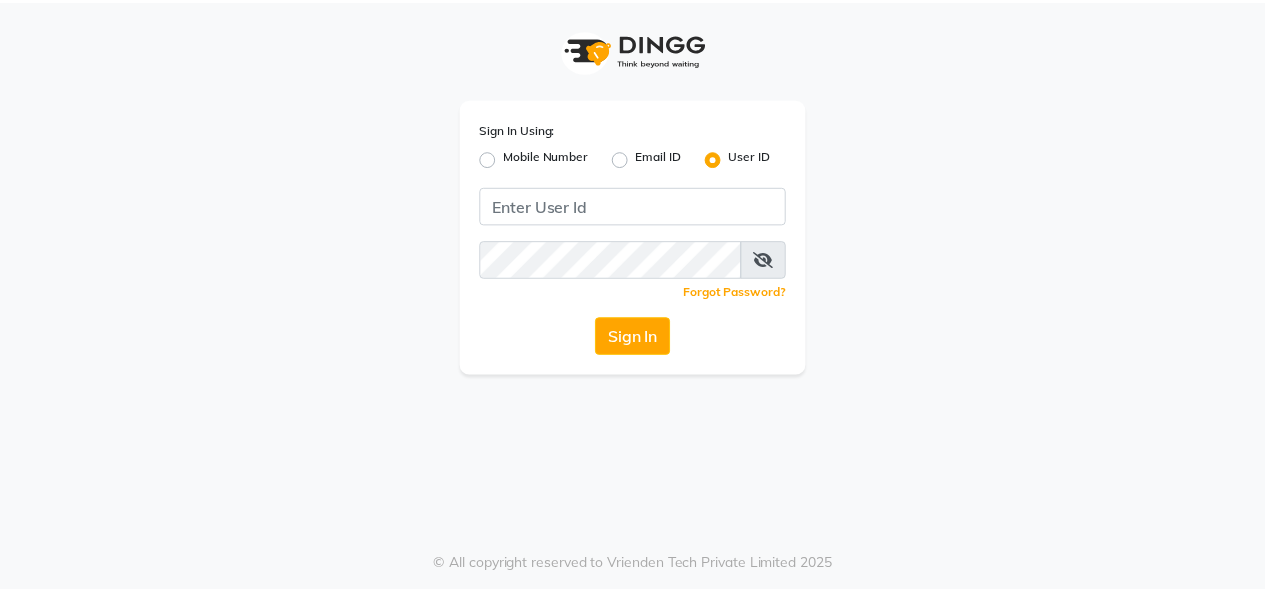 scroll, scrollTop: 0, scrollLeft: 0, axis: both 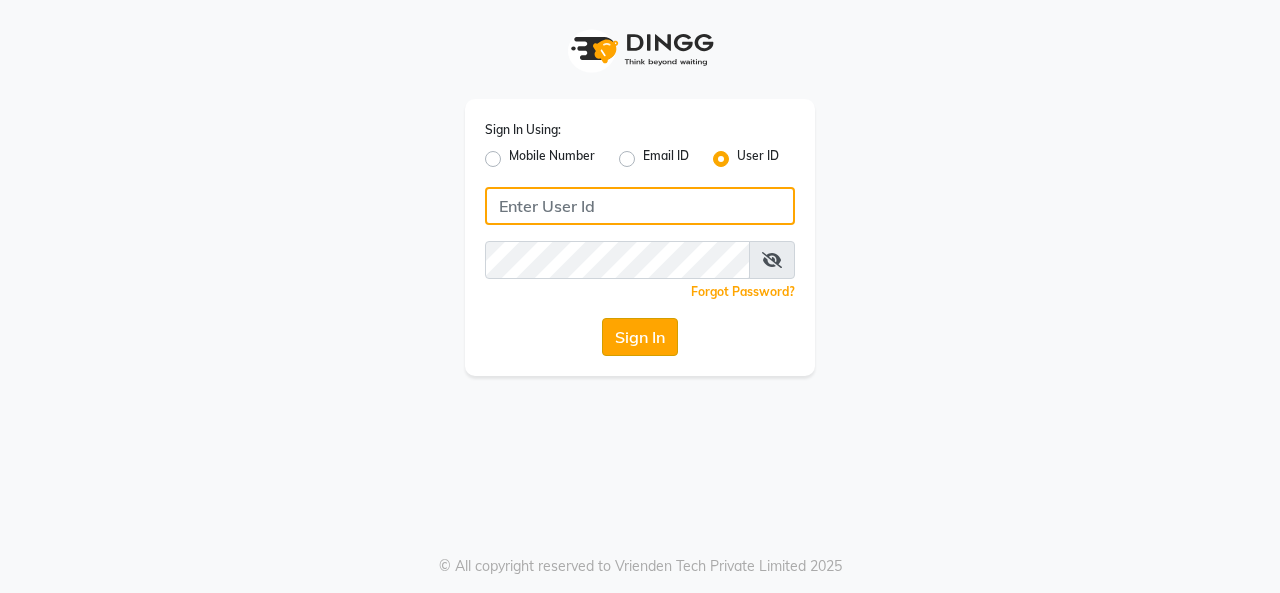 type on "Beauty" 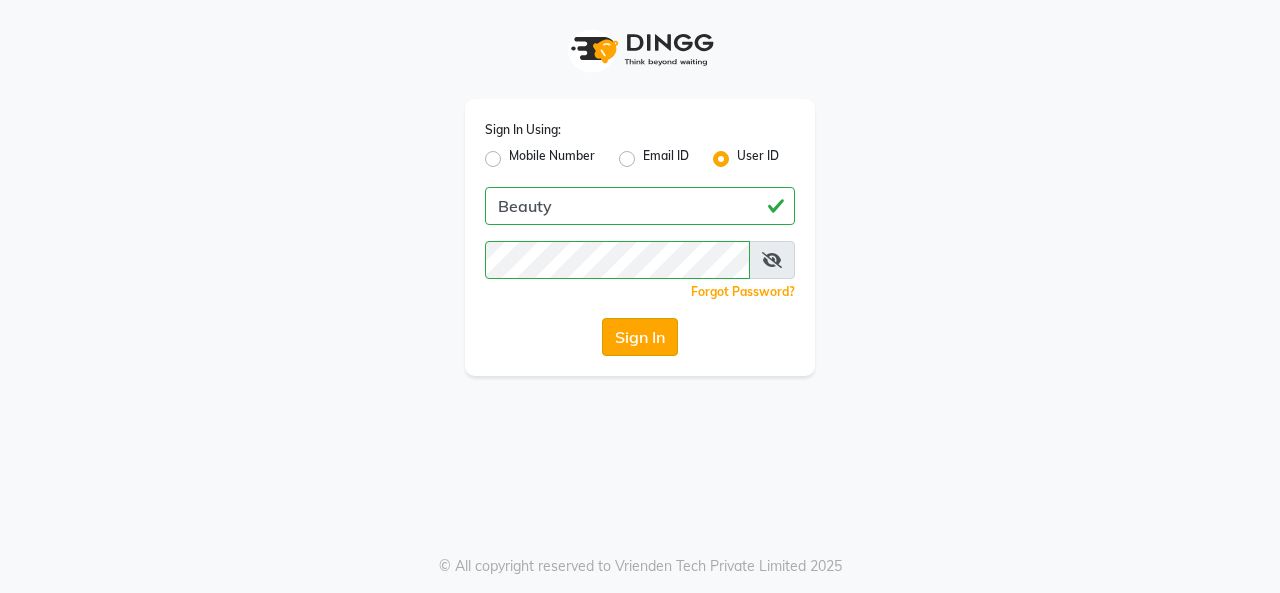 click on "Sign In" 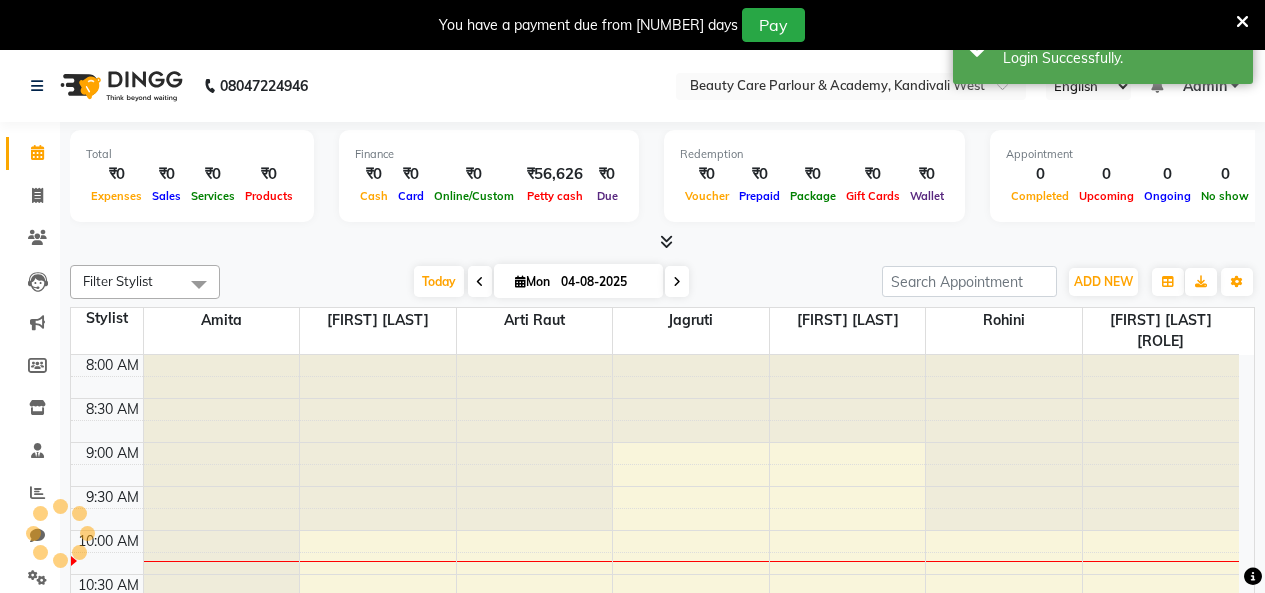 scroll, scrollTop: 177, scrollLeft: 0, axis: vertical 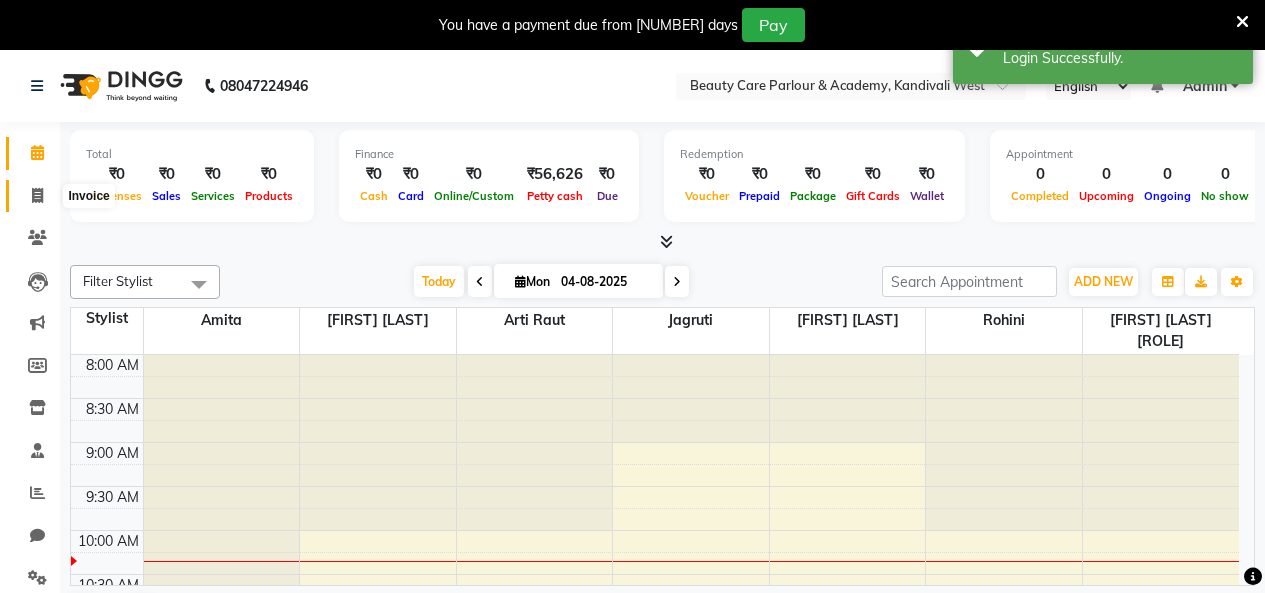 click 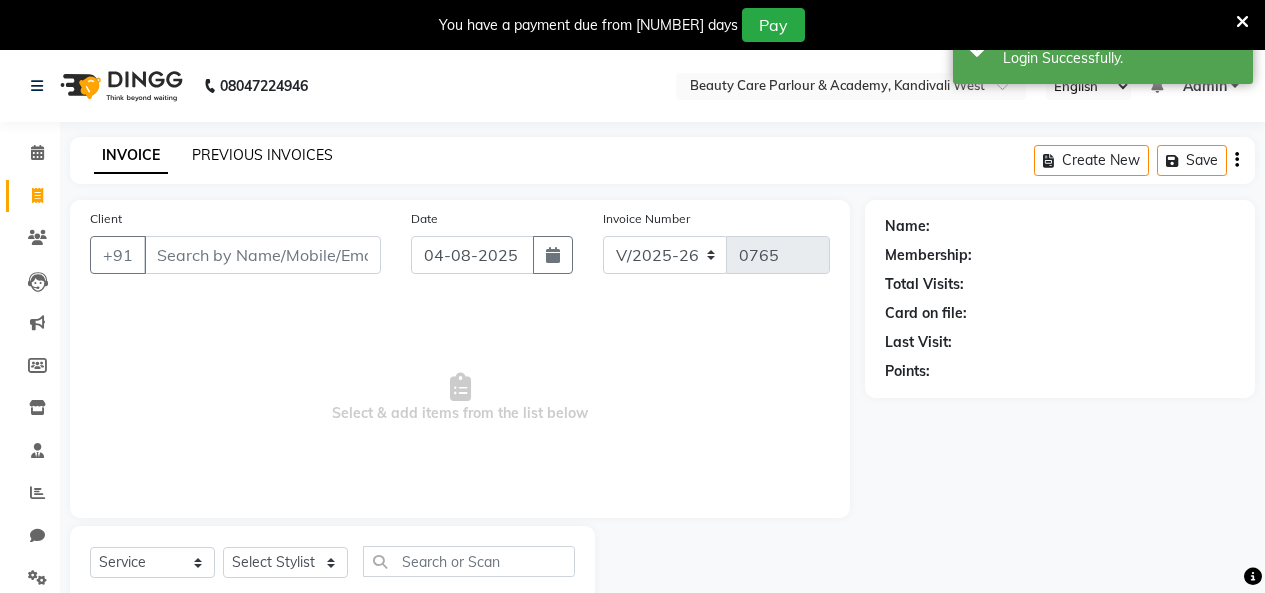 click on "PREVIOUS INVOICES" 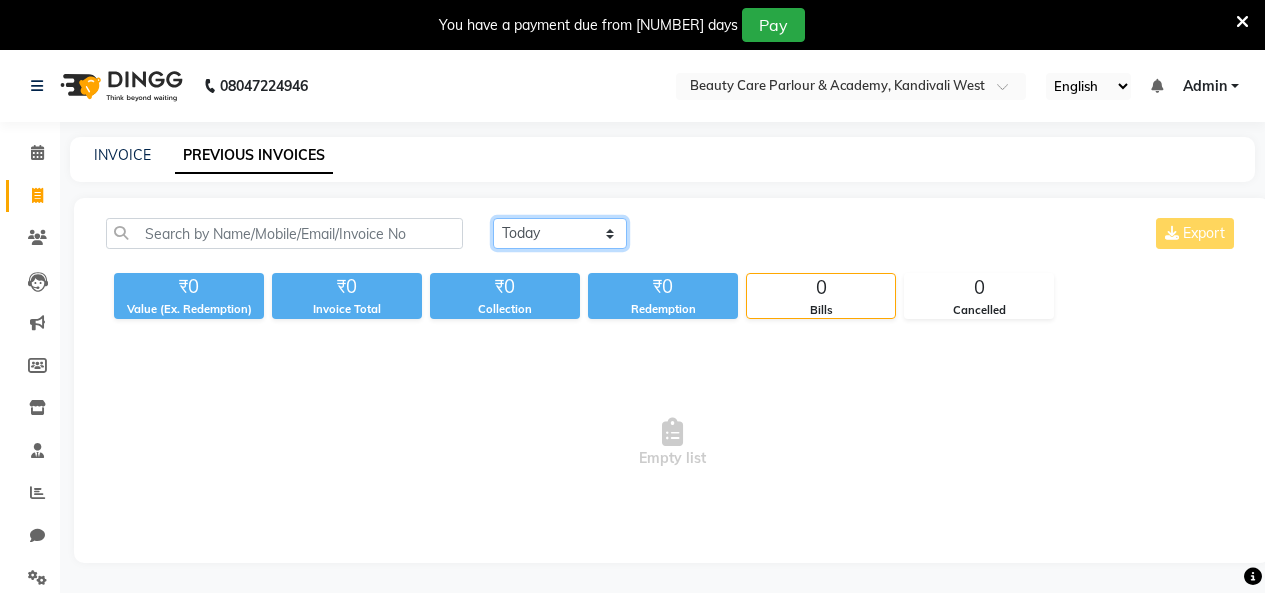 click on "Today Yesterday Custom Range" 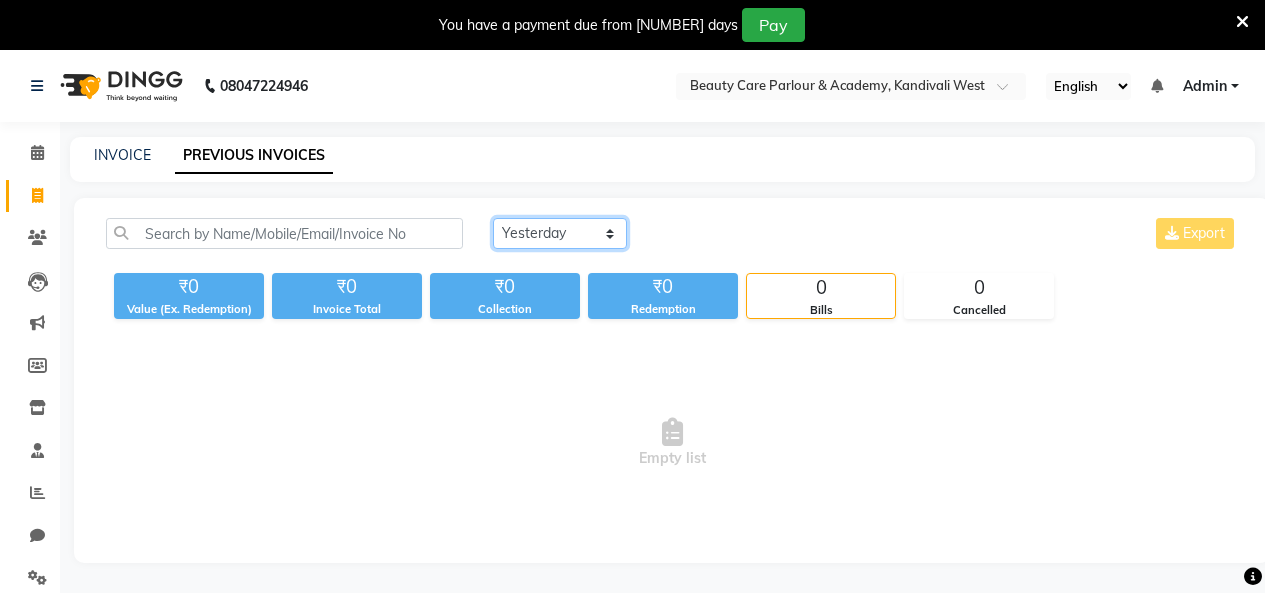 click on "Today Yesterday Custom Range" 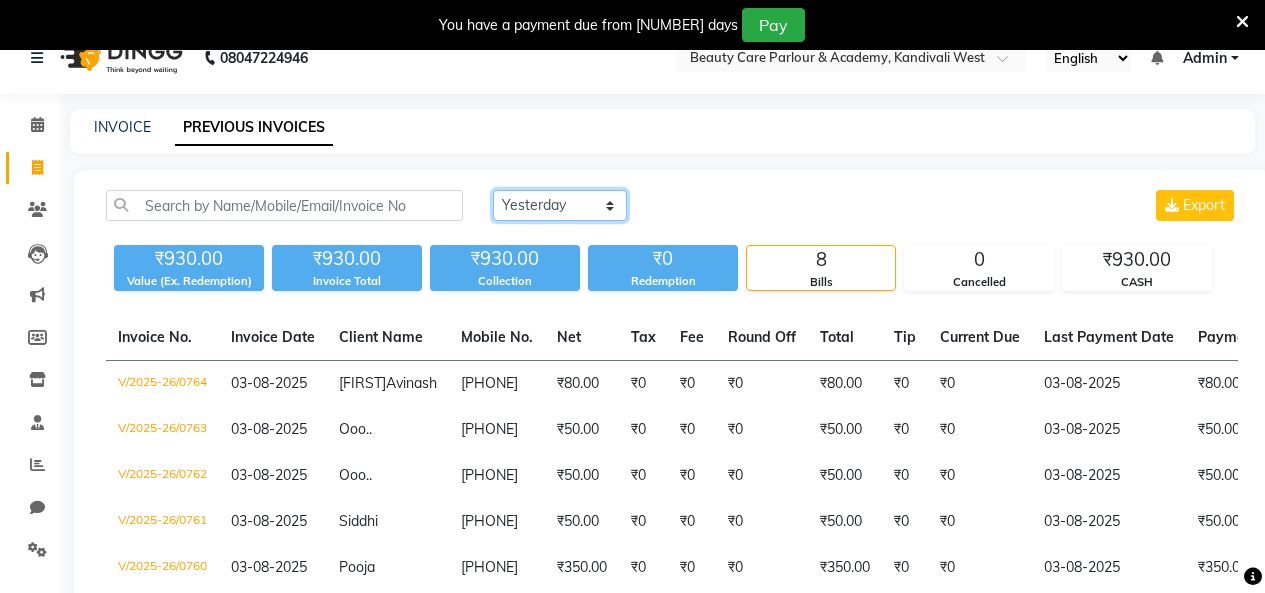 scroll, scrollTop: 308, scrollLeft: 0, axis: vertical 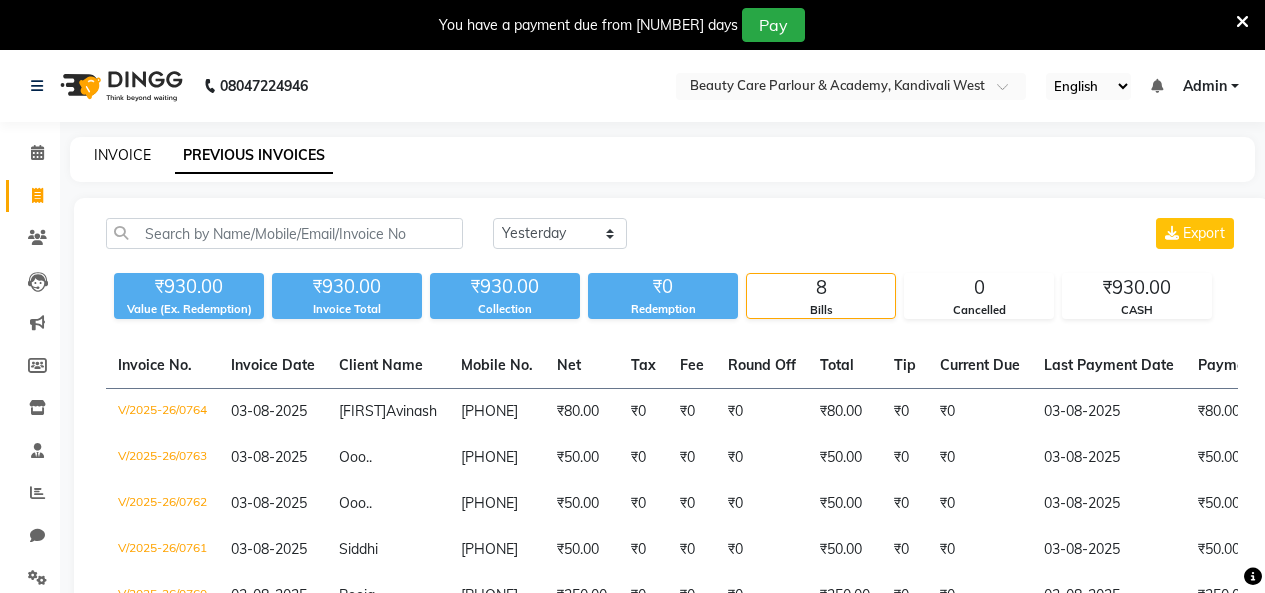click on "INVOICE" 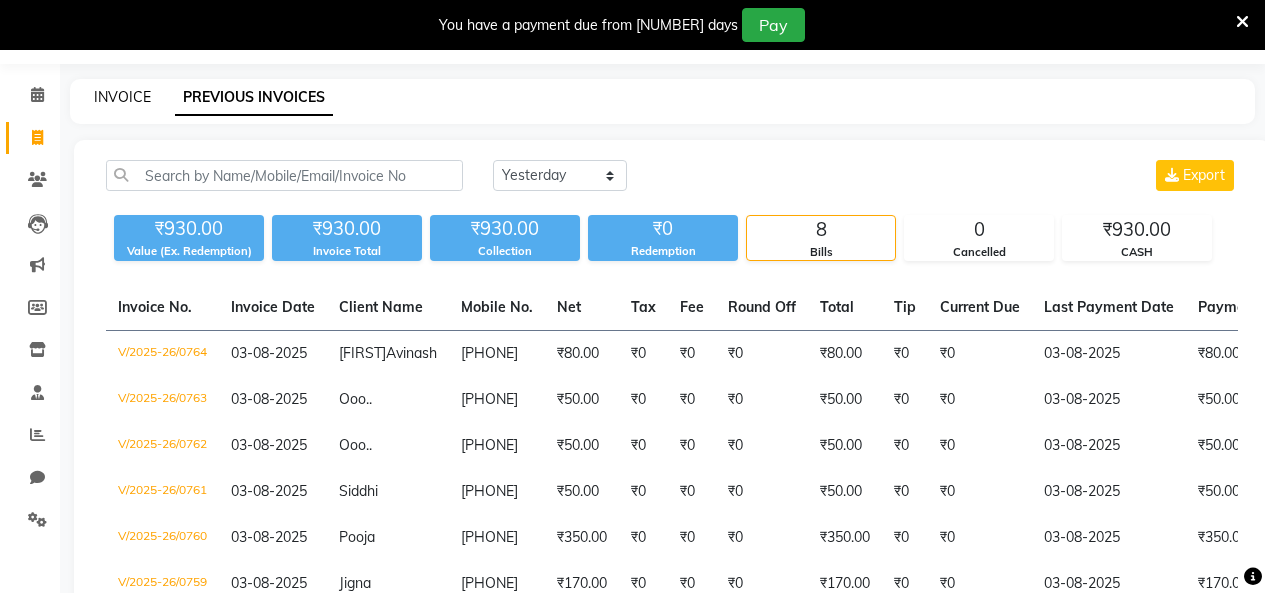 select on "8049" 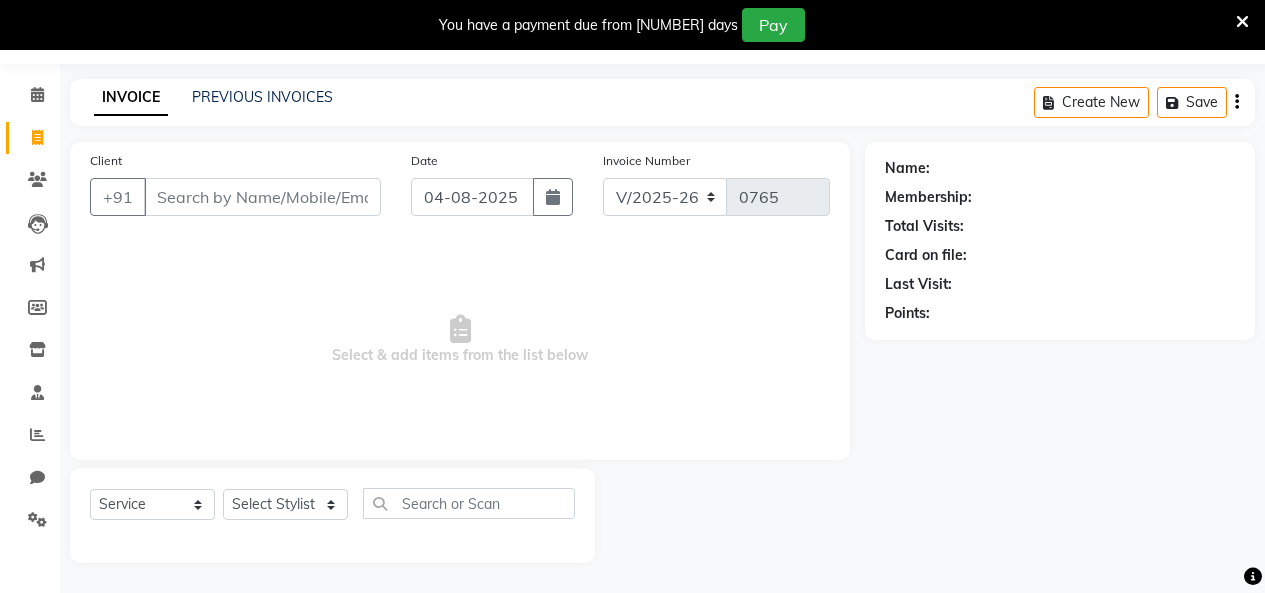 click on "Client" at bounding box center (262, 197) 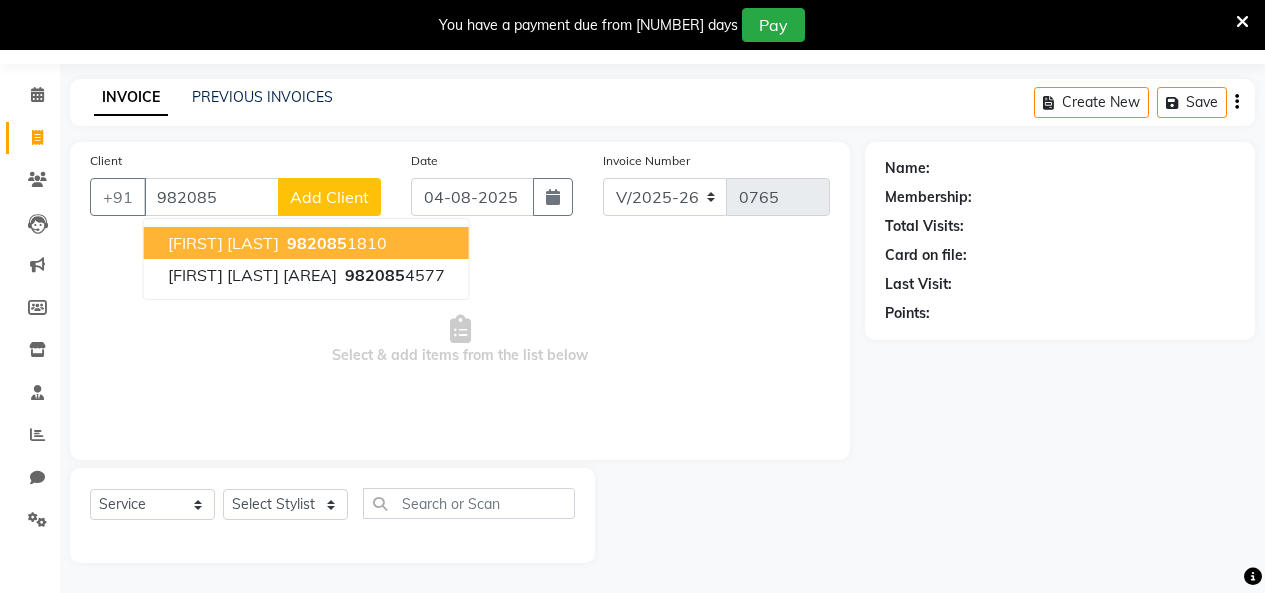 click on "982085" at bounding box center (317, 243) 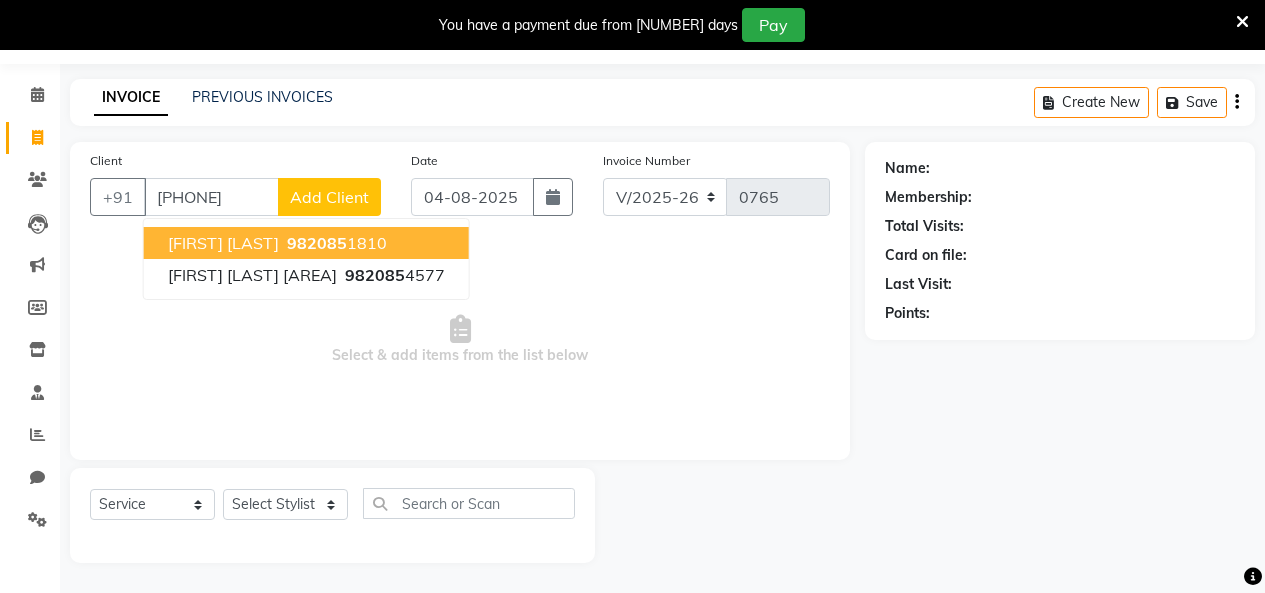 type on "[PHONE]" 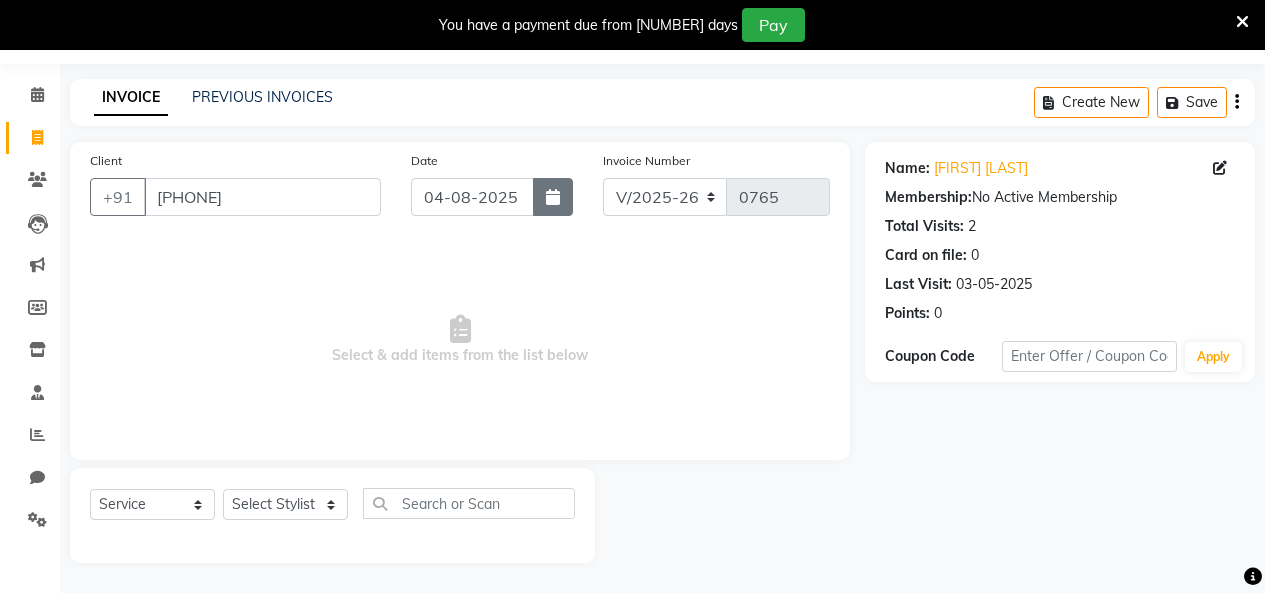 click 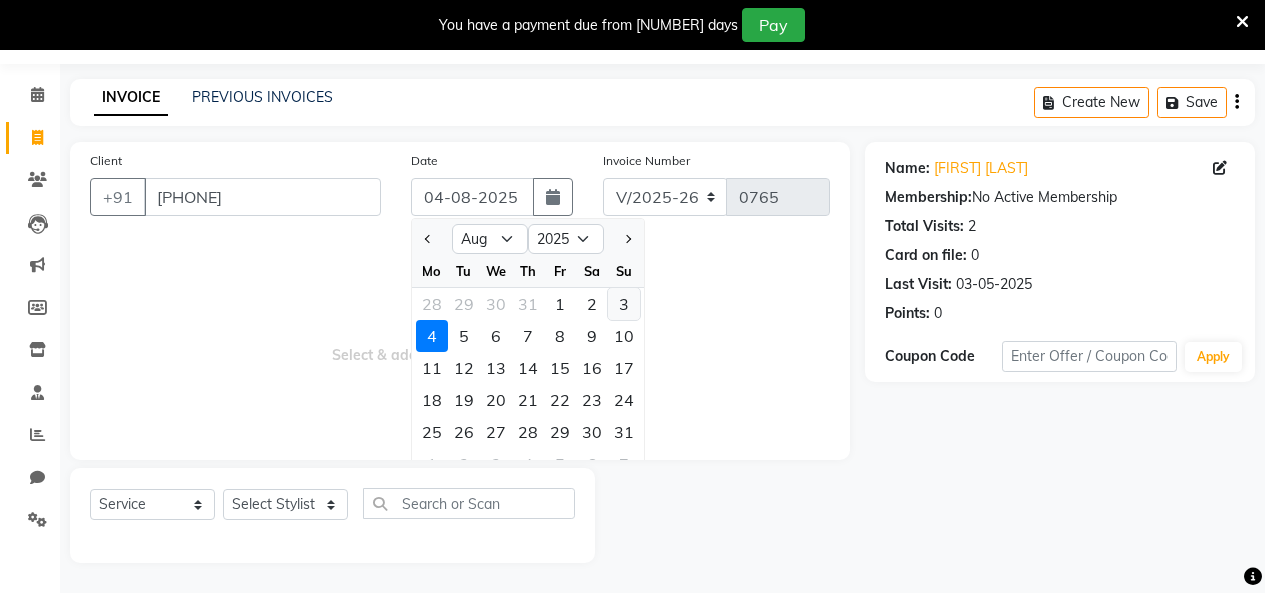 click on "3" 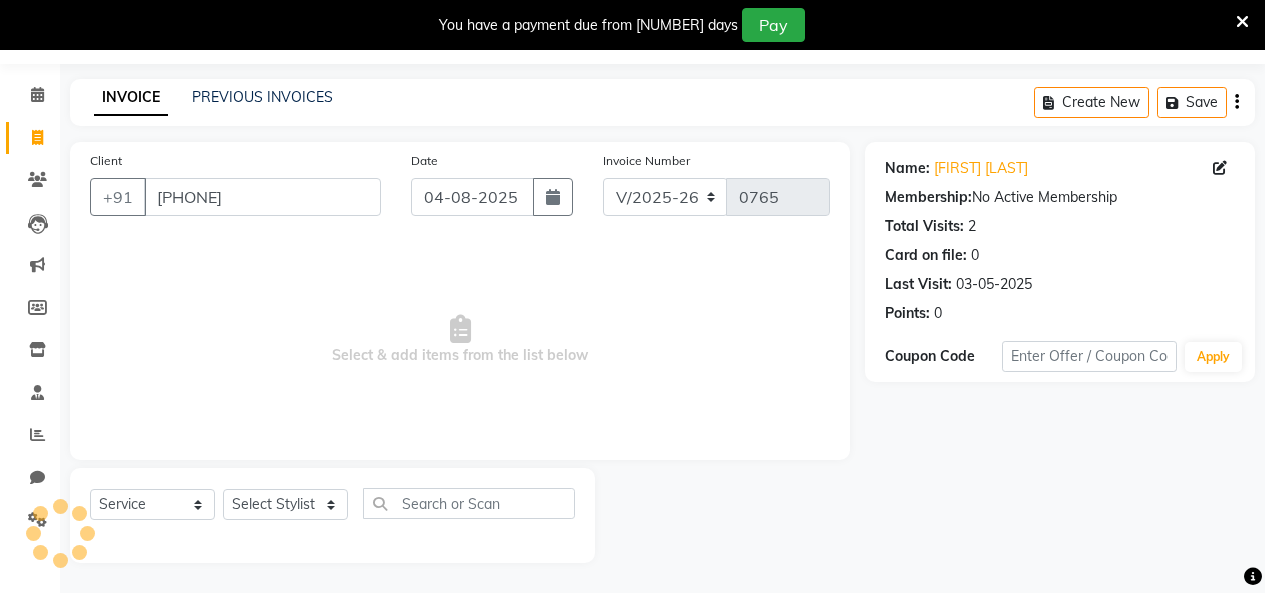 type on "03-08-2025" 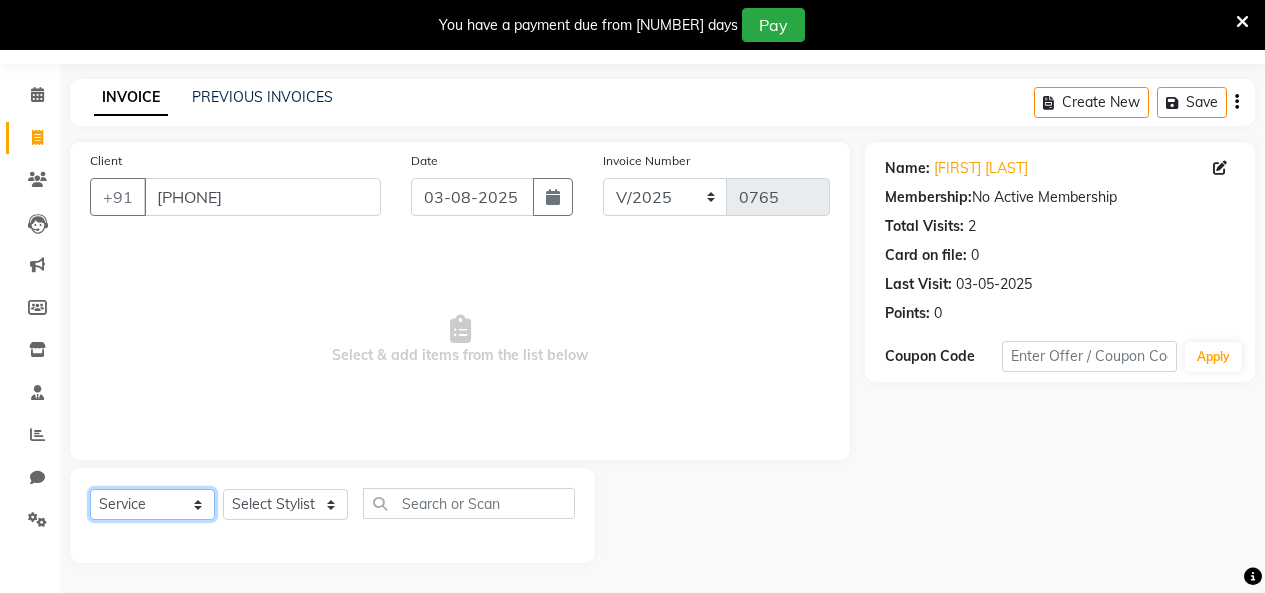 click on "Select  Service  Product  Membership  Package Voucher Prepaid Gift Card" 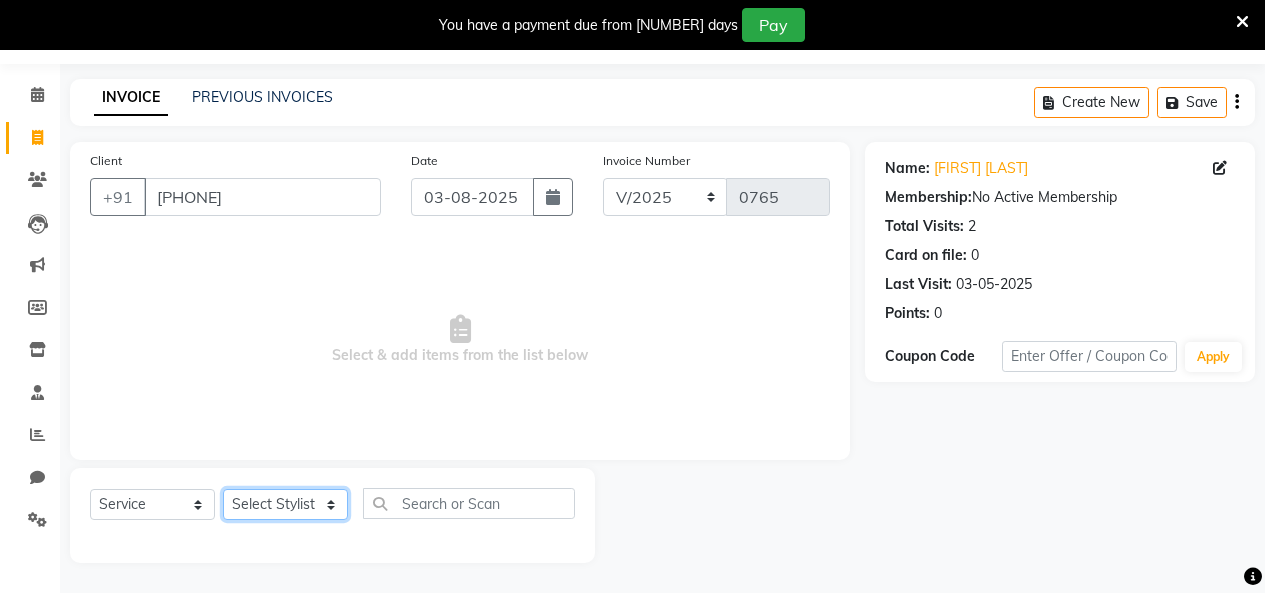 click on "Select Stylist Amita Arti Raut Jagruti Kajal Joshi rita shah menejr Rohini Sangeeta honr" 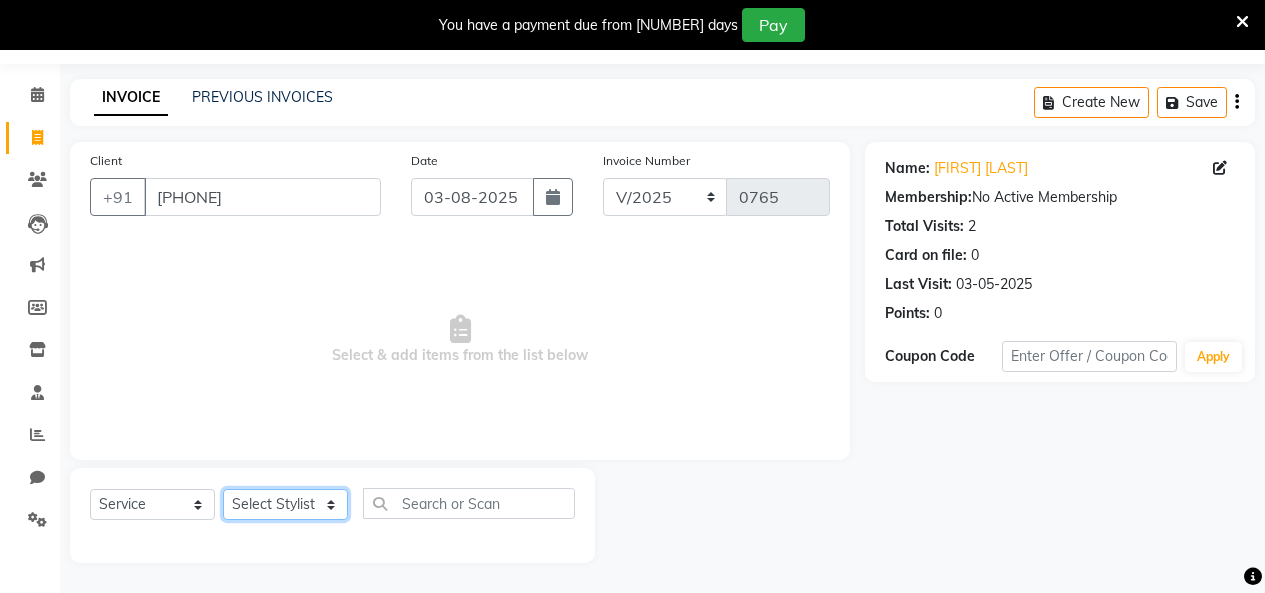 select on "76923" 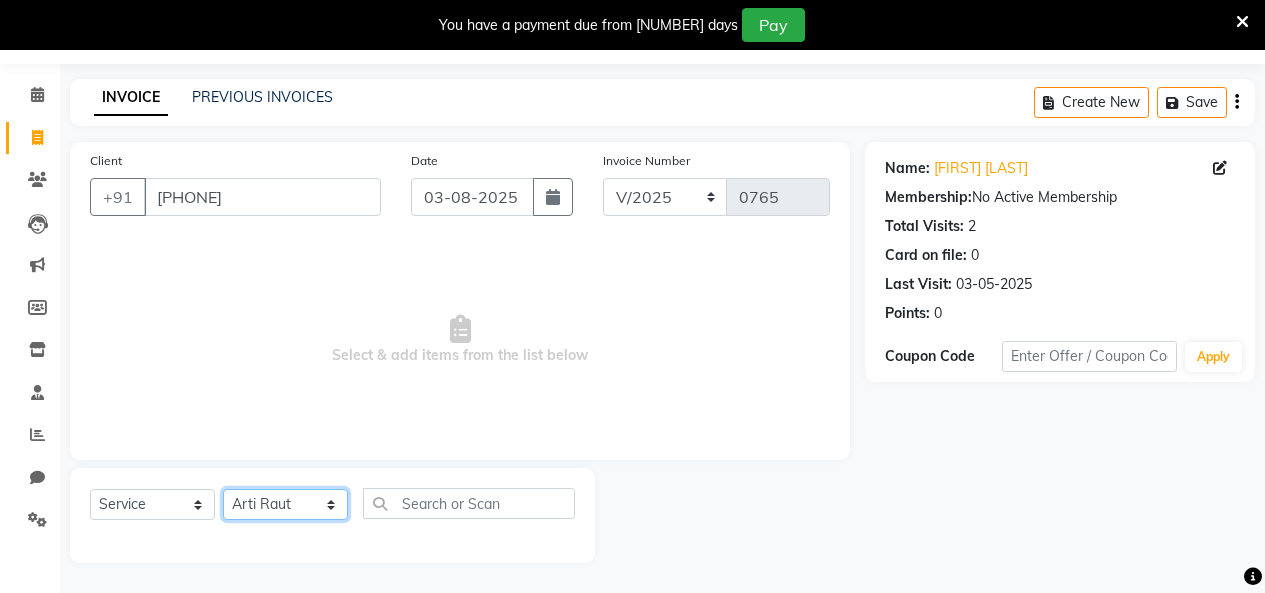 click on "Select Stylist Amita Arti Raut Jagruti Kajal Joshi rita shah menejr Rohini Sangeeta honr" 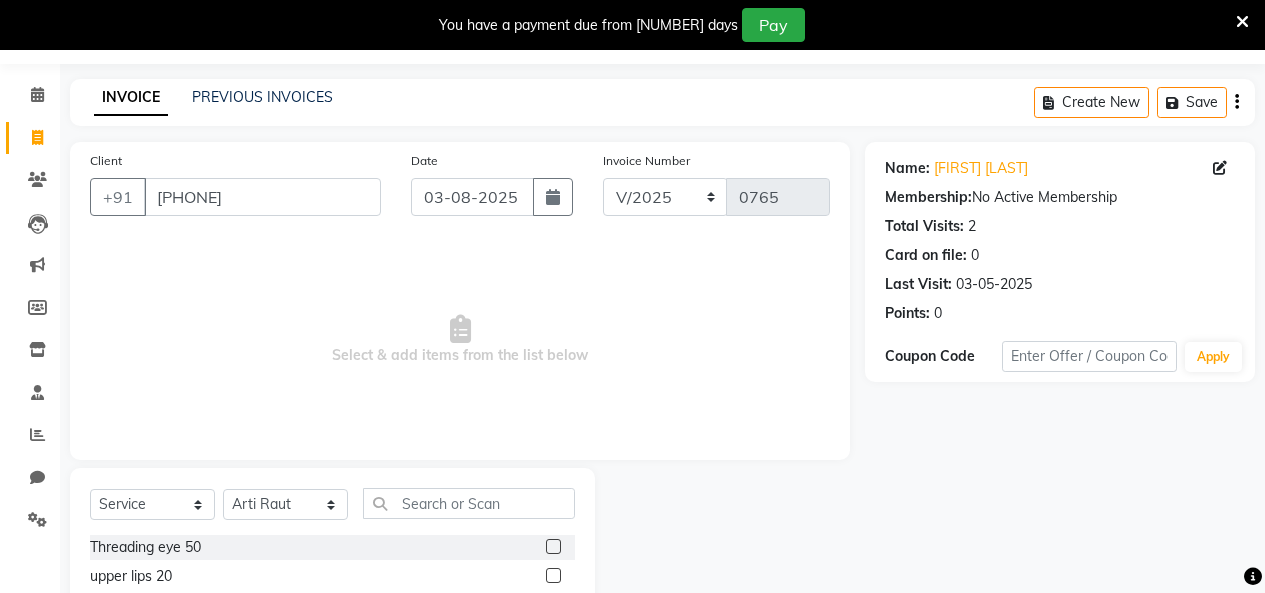 click 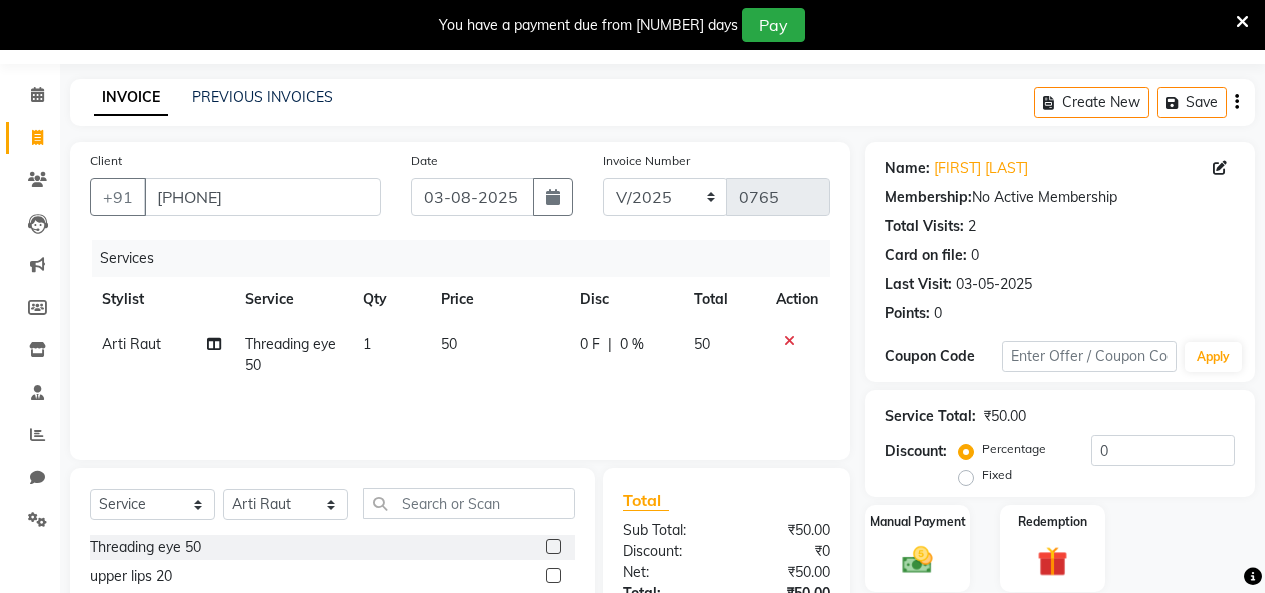 click 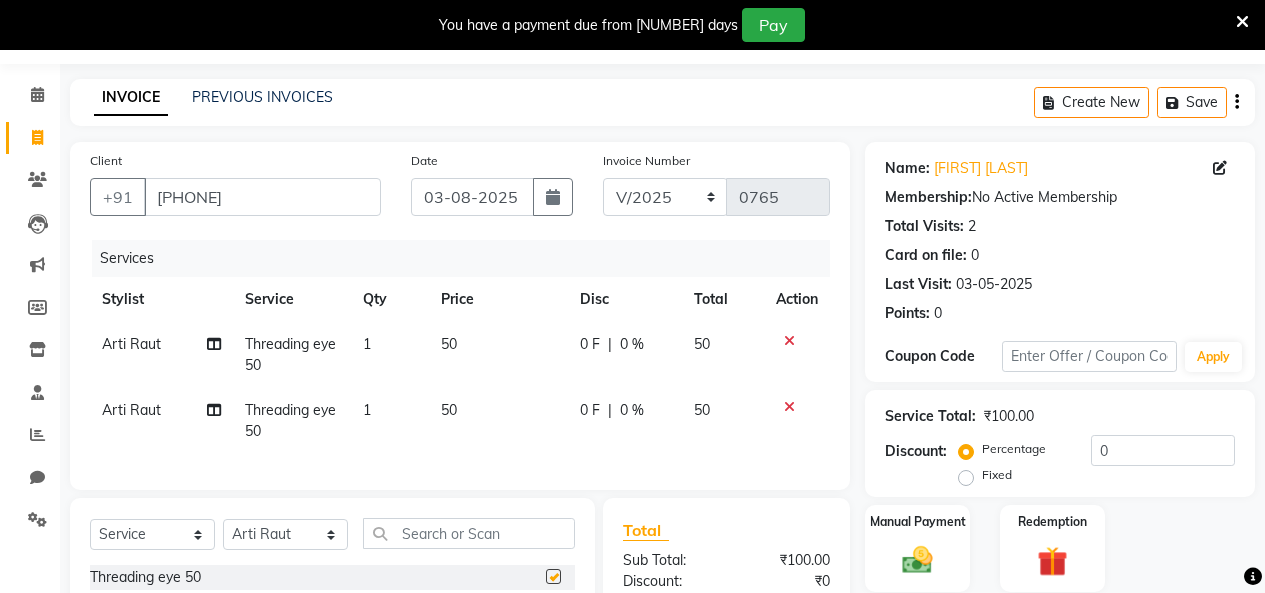 checkbox on "false" 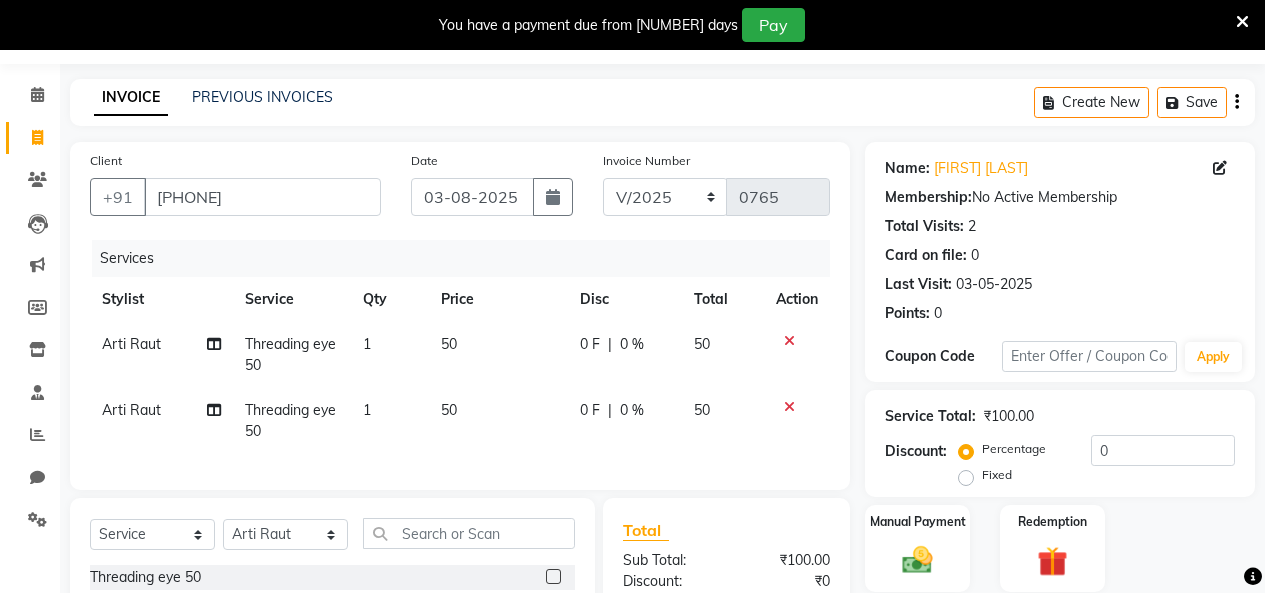 scroll, scrollTop: 68, scrollLeft: 0, axis: vertical 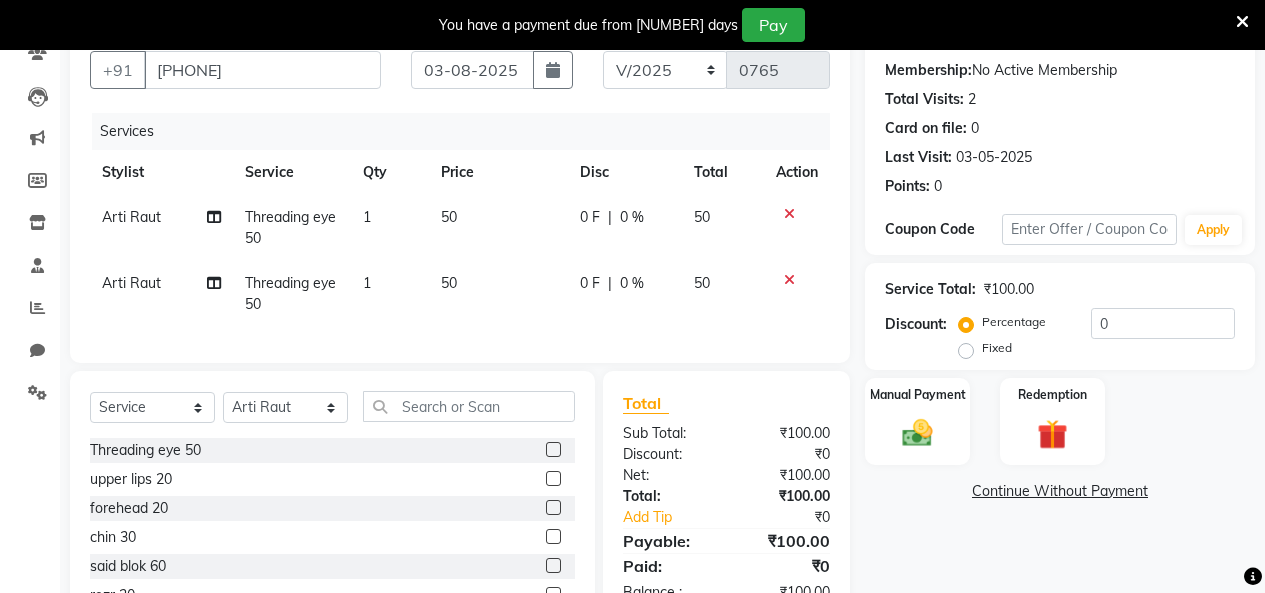 click 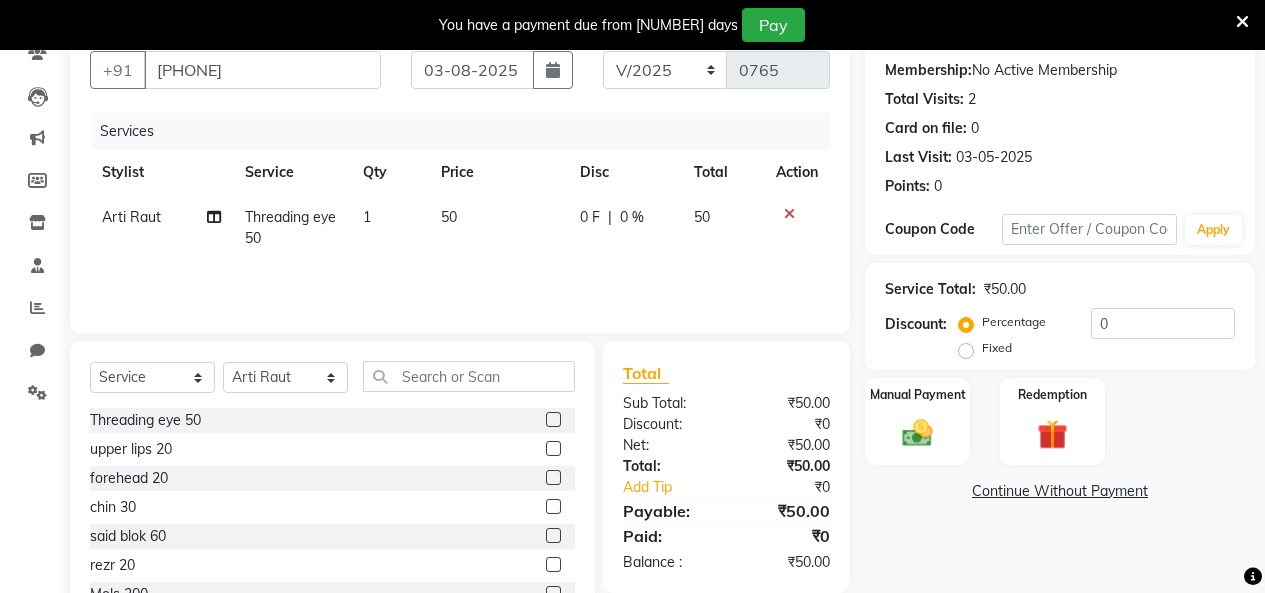 click 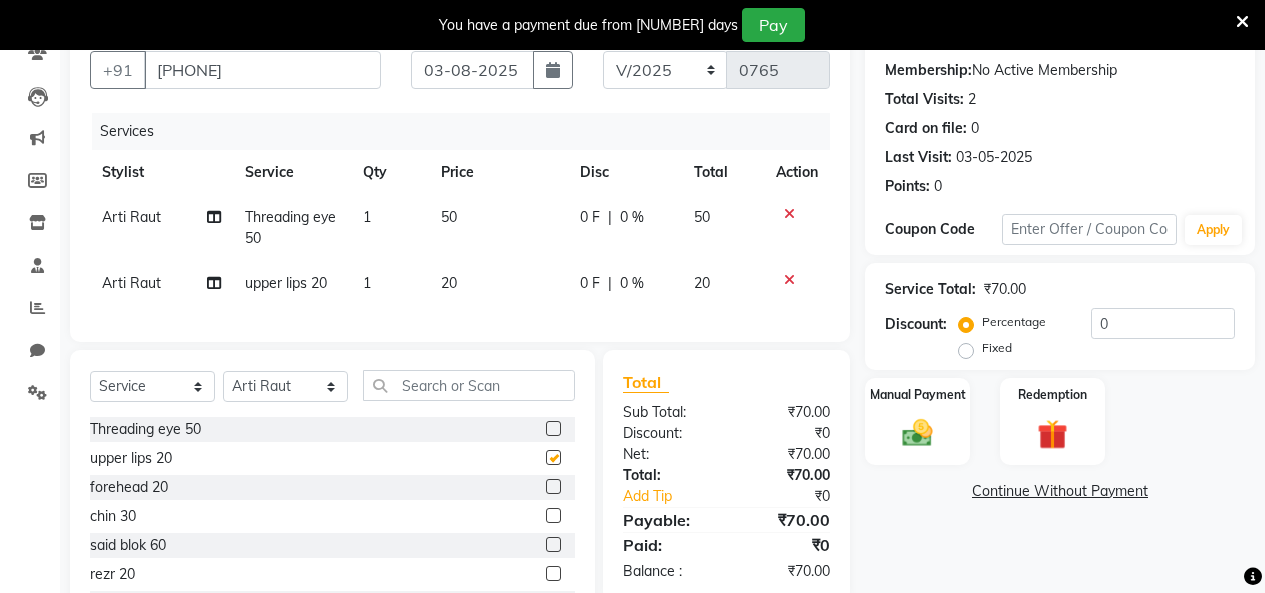 checkbox on "false" 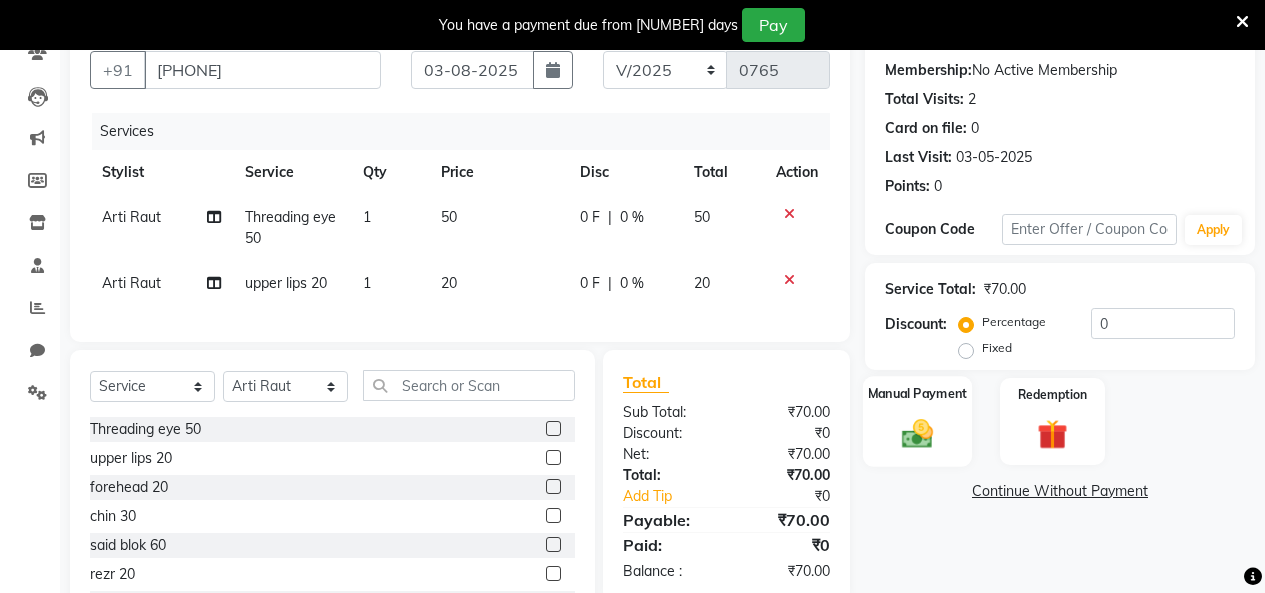 click 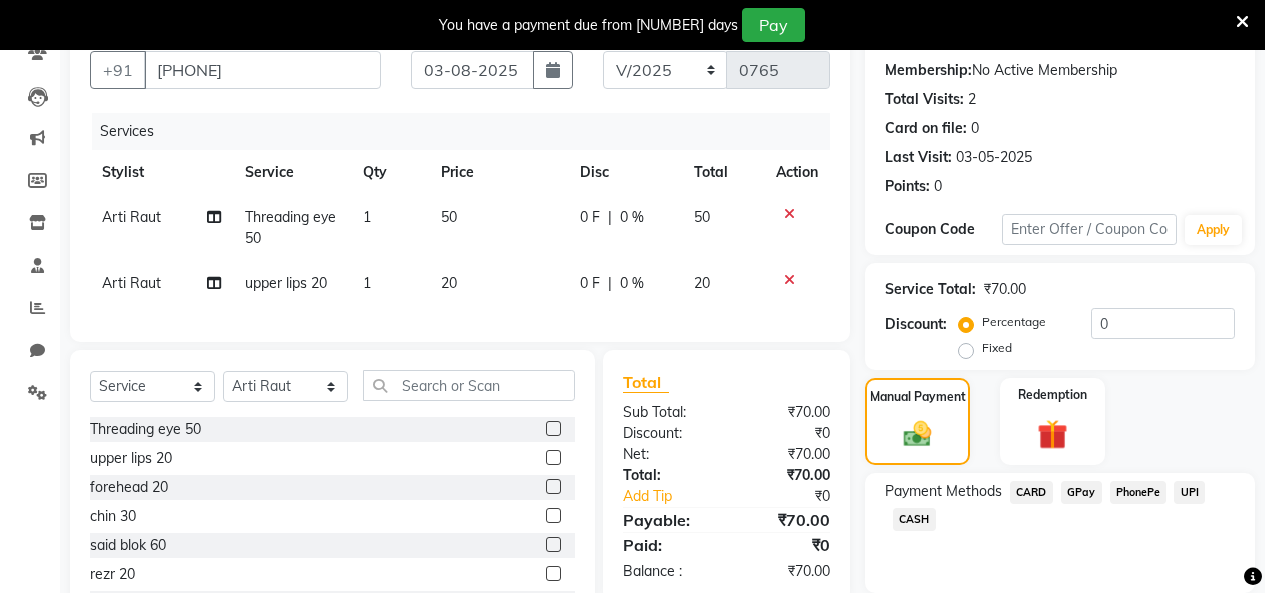 click on "CASH" 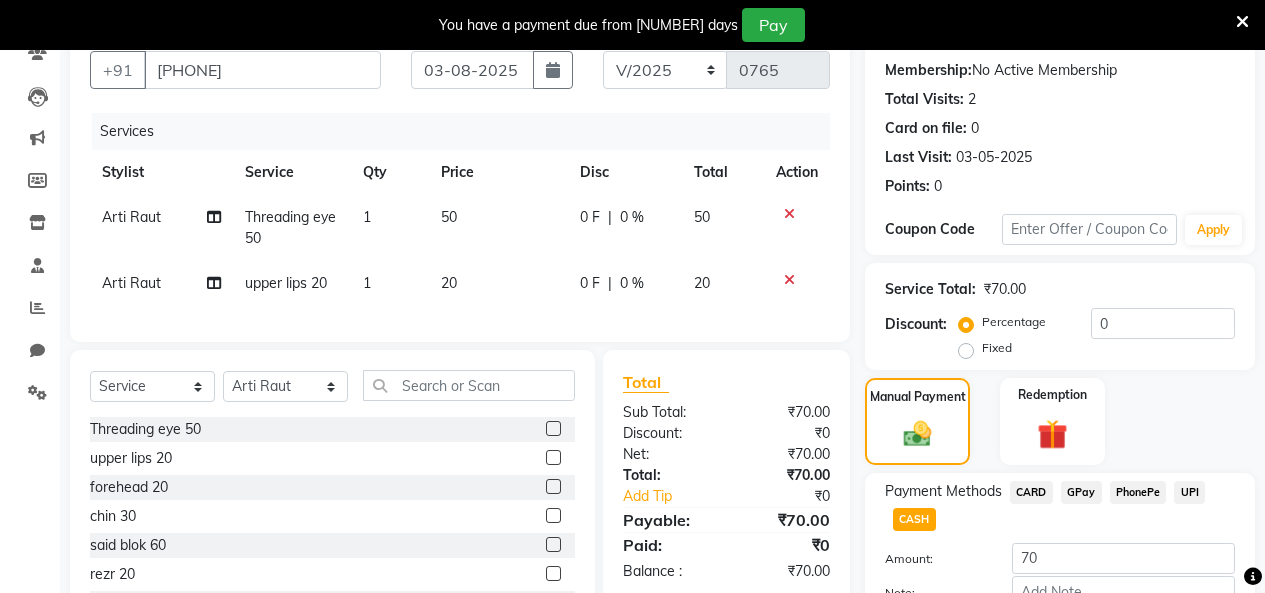 scroll, scrollTop: 277, scrollLeft: 0, axis: vertical 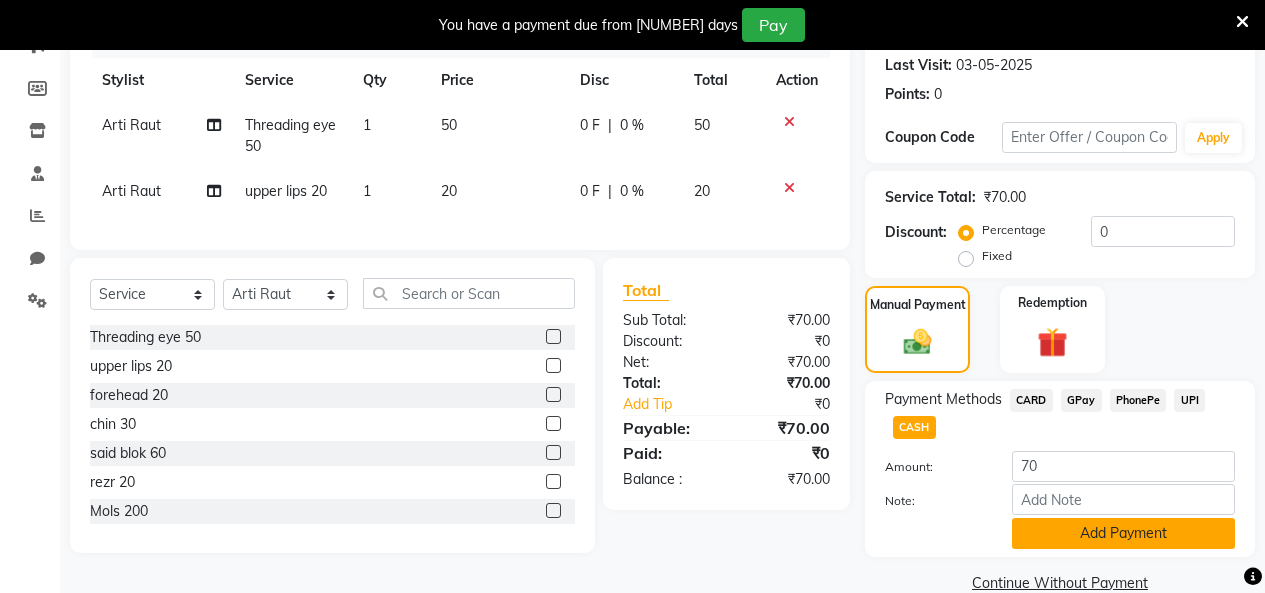 click on "Add Payment" 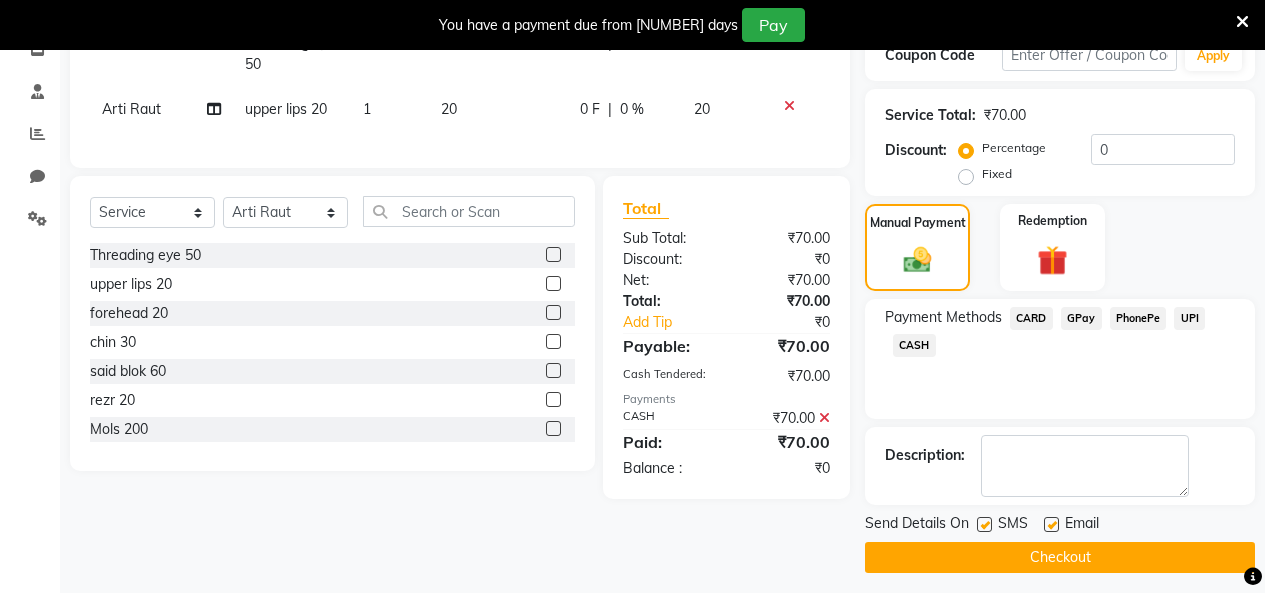 scroll, scrollTop: 369, scrollLeft: 0, axis: vertical 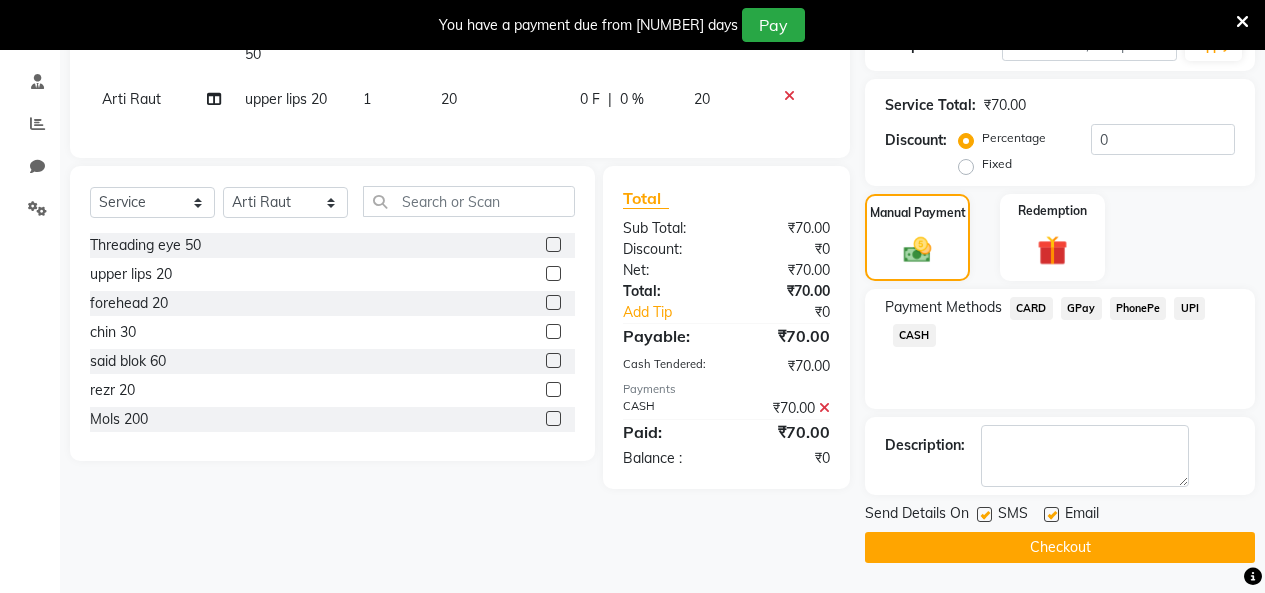 click on "Checkout" 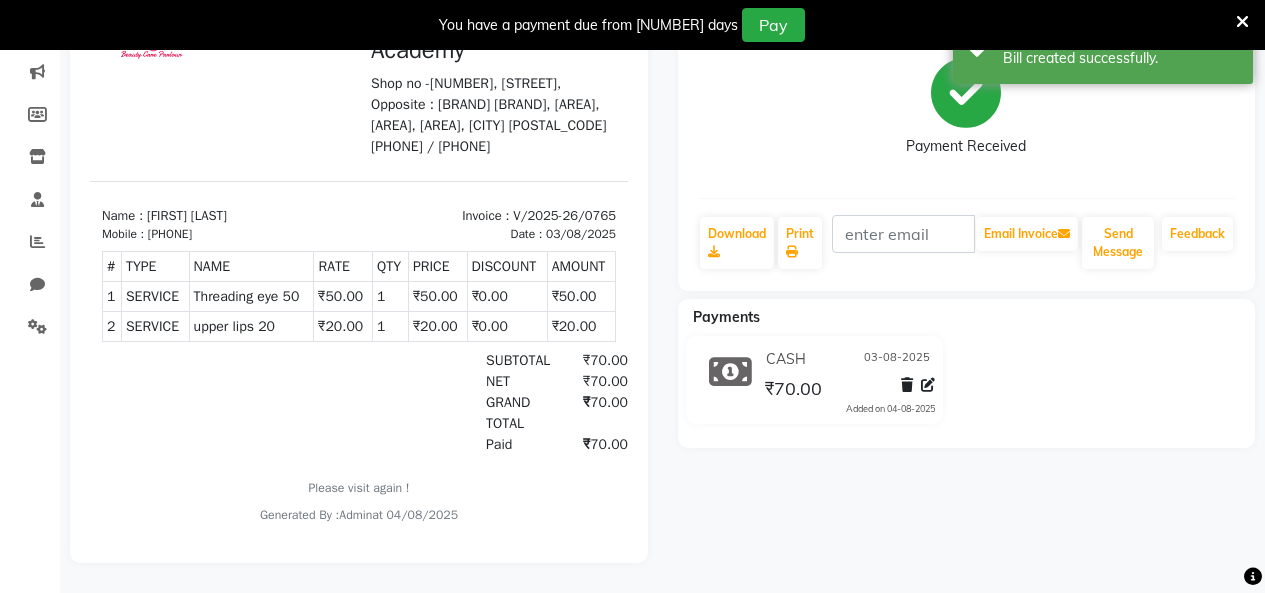 scroll, scrollTop: 0, scrollLeft: 0, axis: both 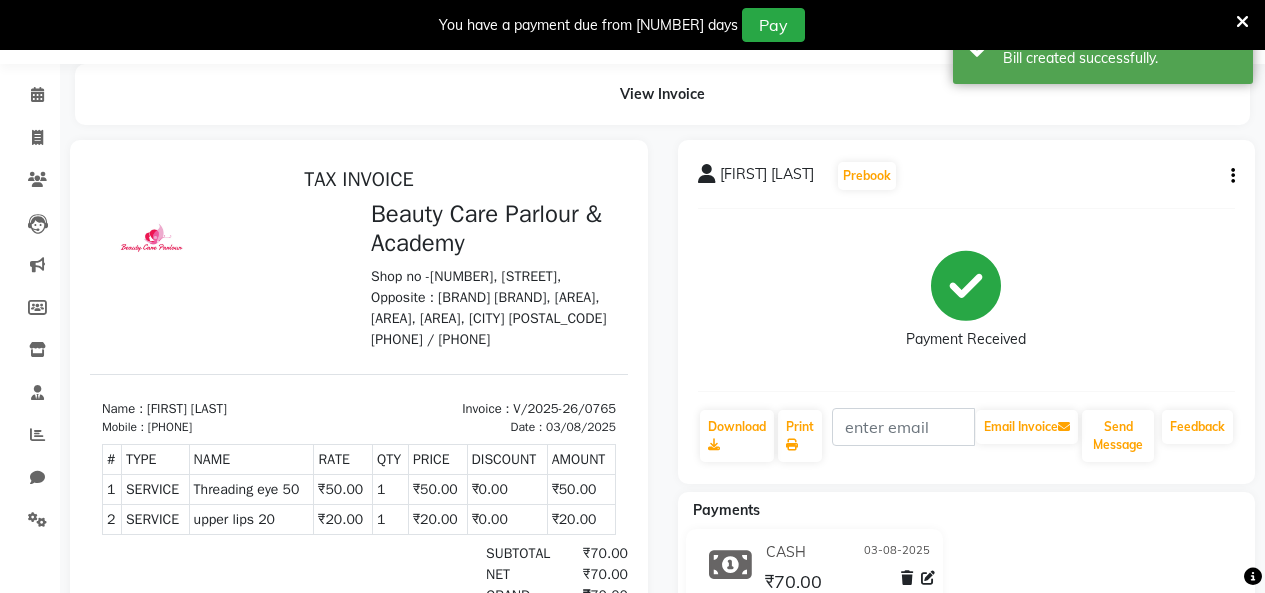select on "8049" 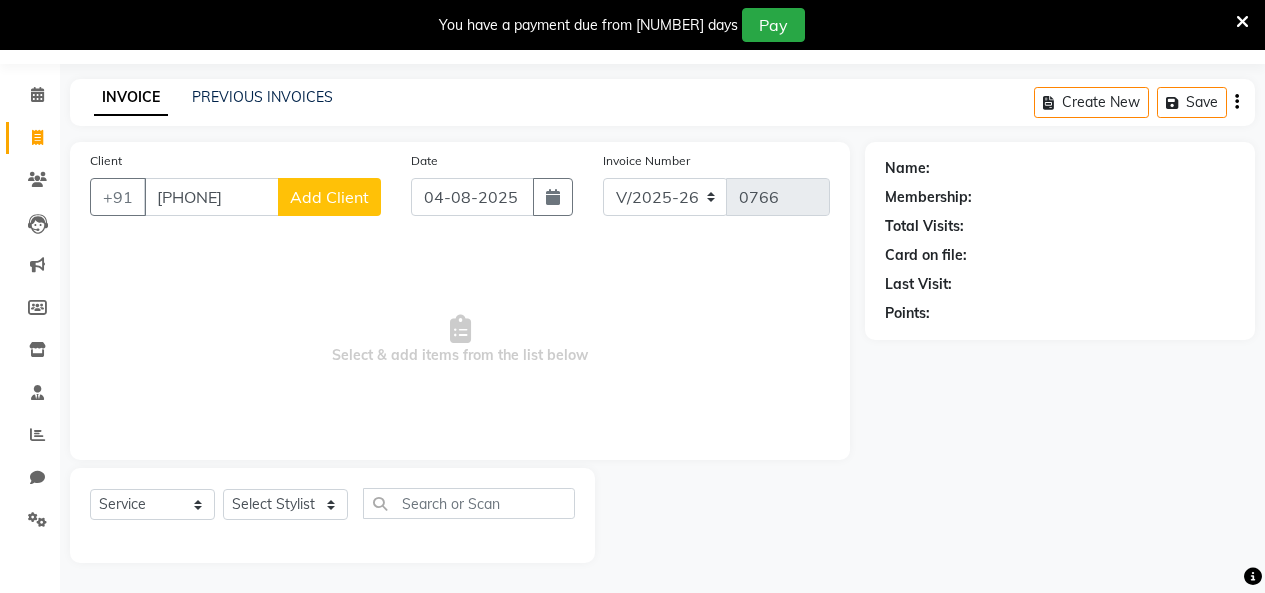 type on "[PHONE]" 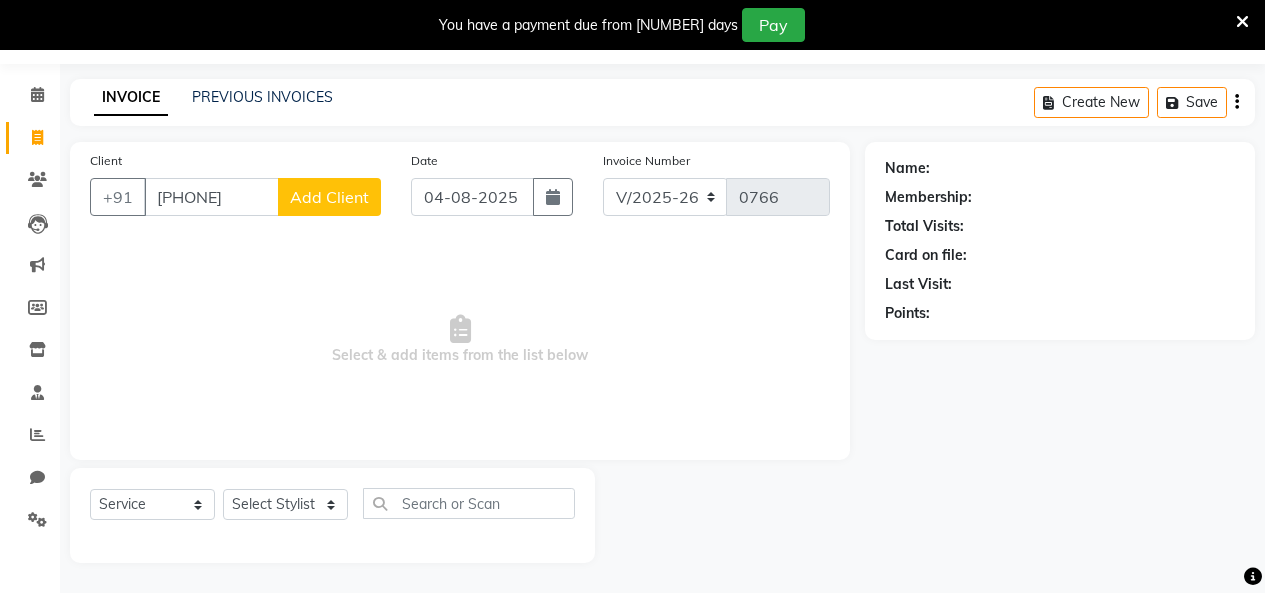 click on "Add Client" 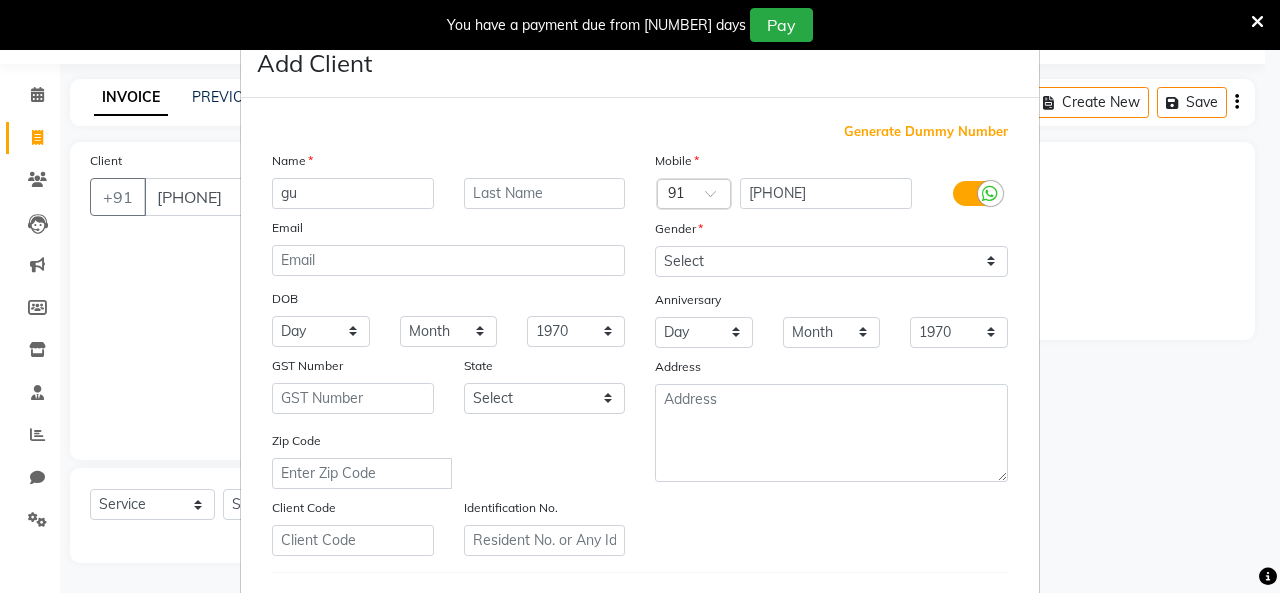 type on "g" 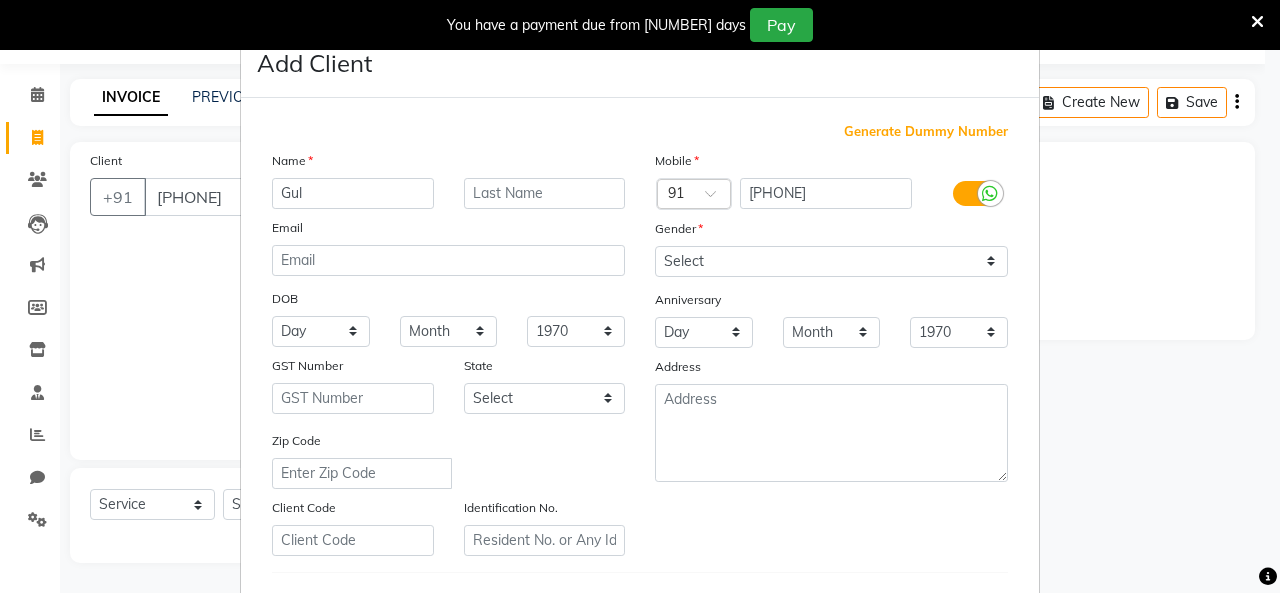 type on "Gul" 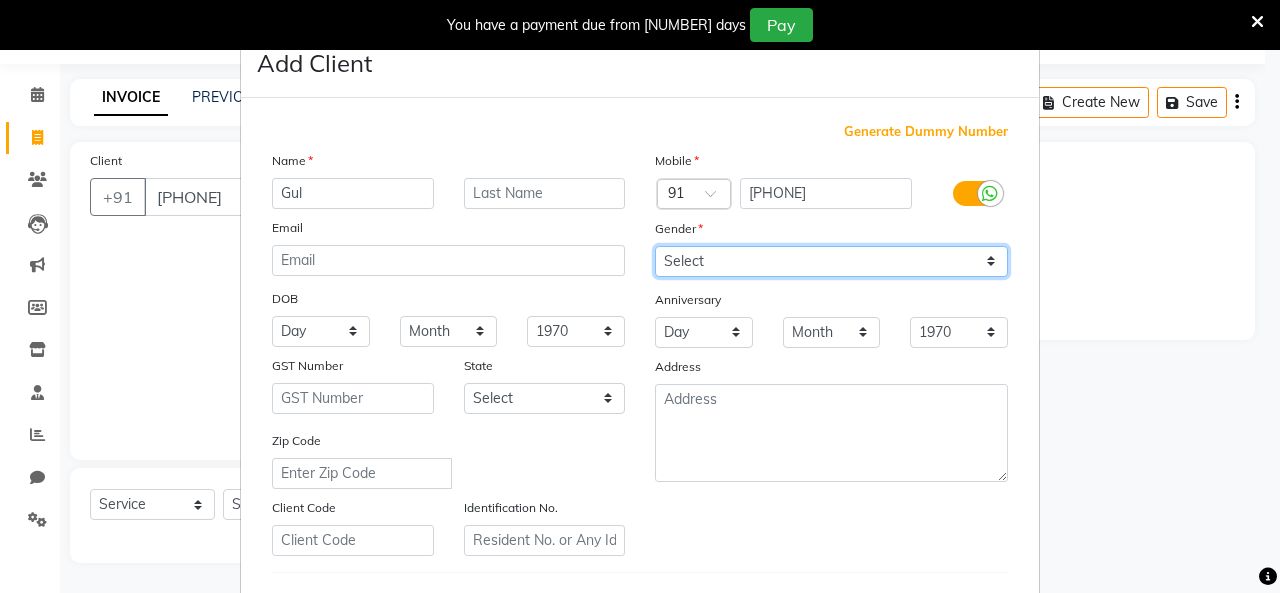 click on "Select Male Female Other Prefer Not To Say" at bounding box center [831, 261] 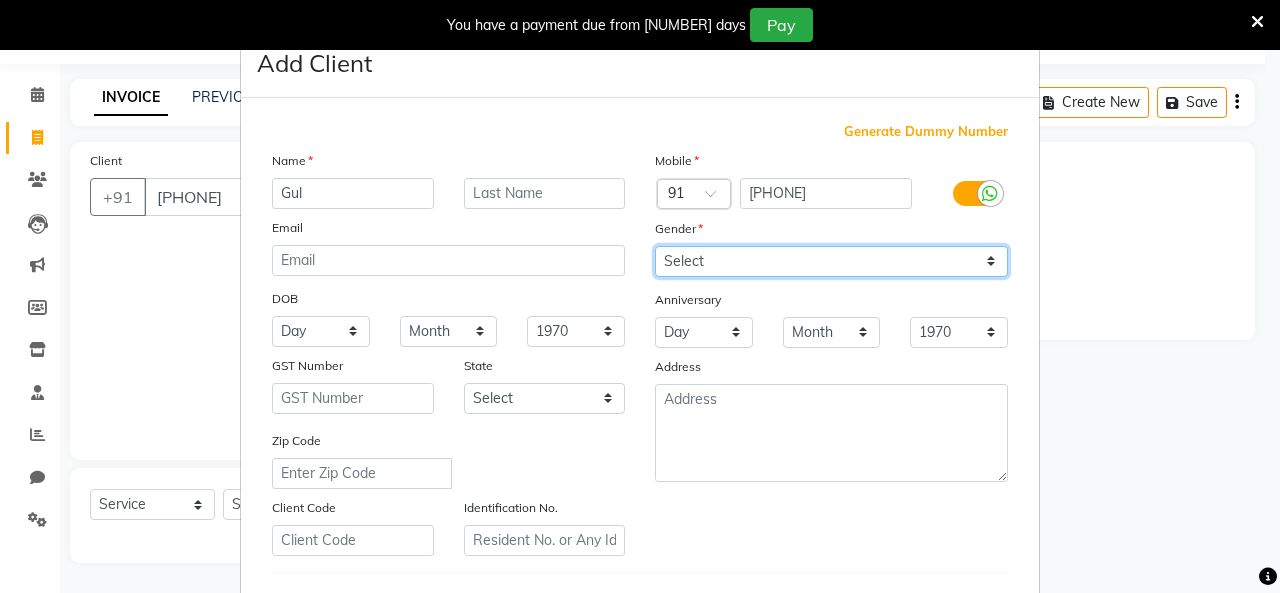 select on "female" 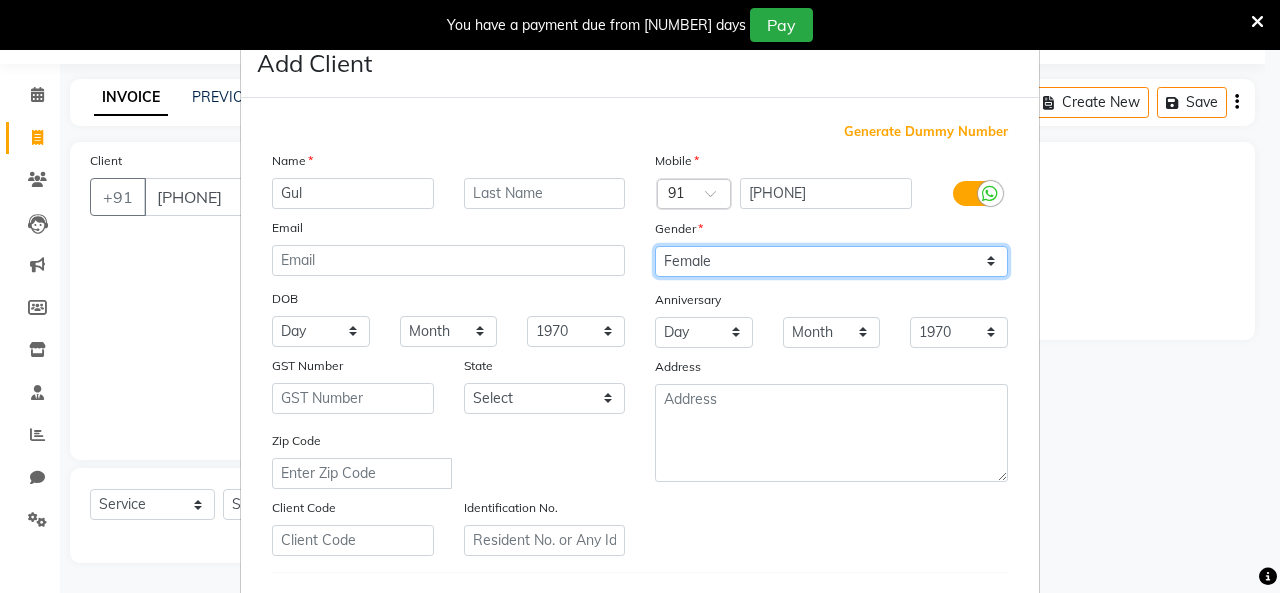 click on "Select Male Female Other Prefer Not To Say" at bounding box center (831, 261) 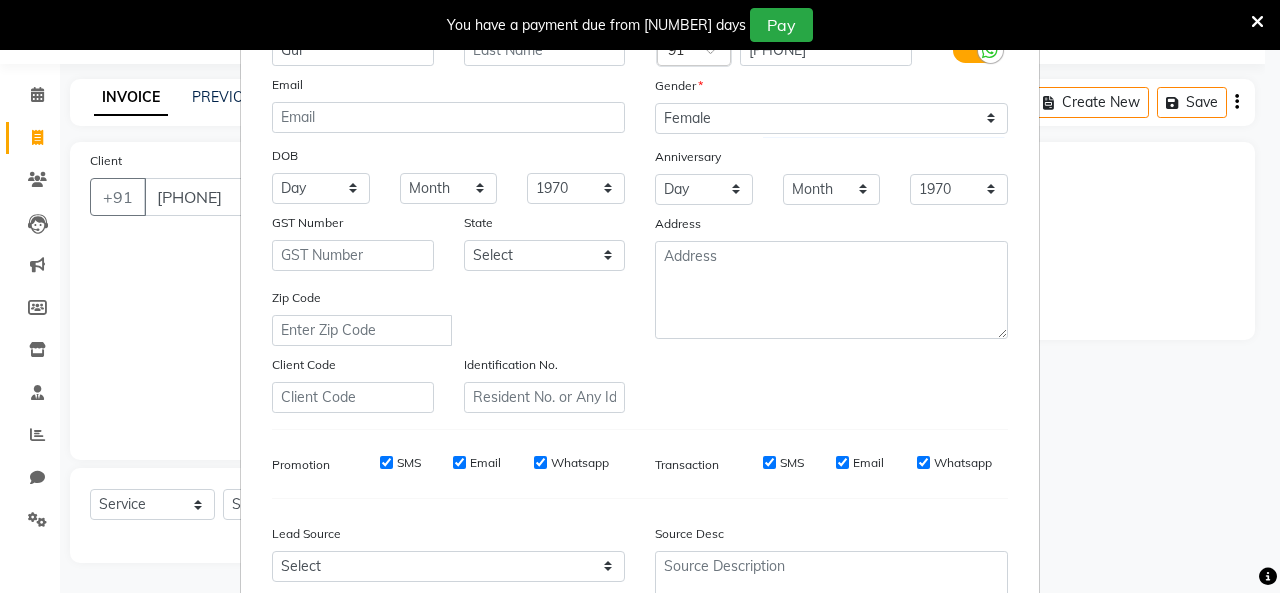 scroll, scrollTop: 160, scrollLeft: 0, axis: vertical 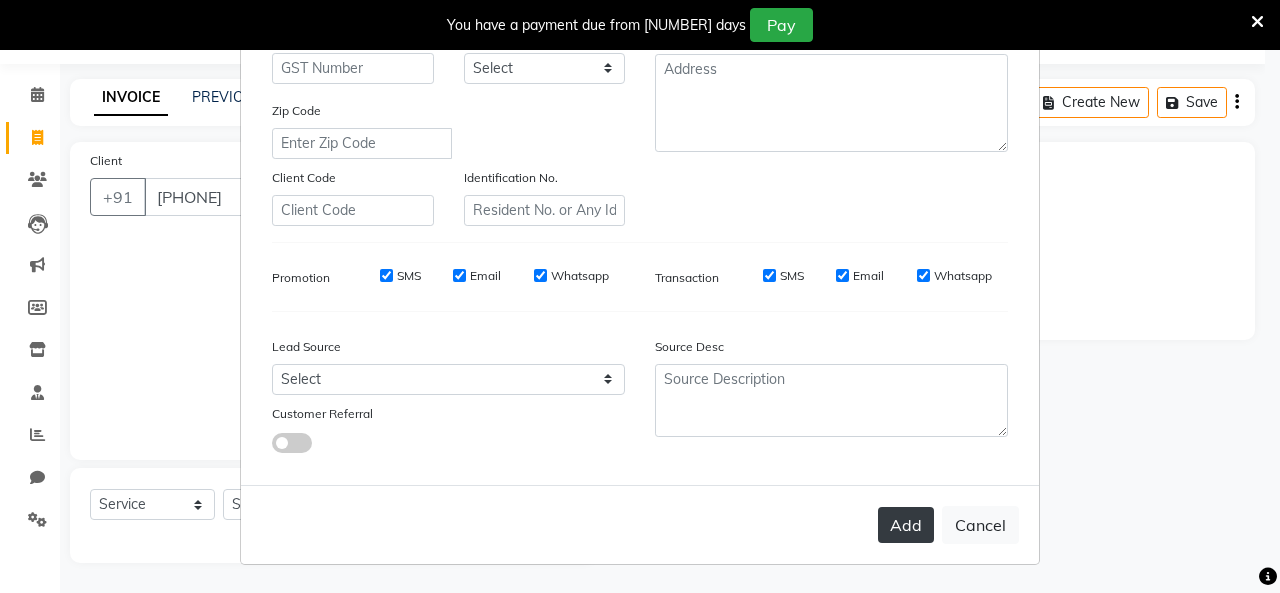 click on "Add" at bounding box center (906, 525) 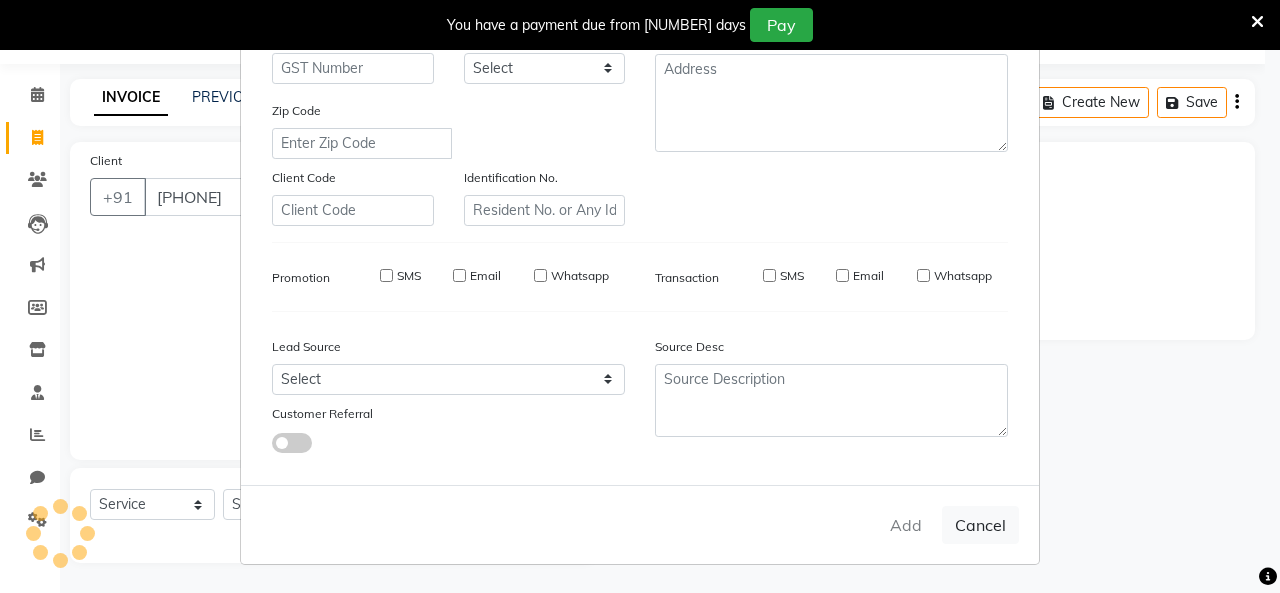 type 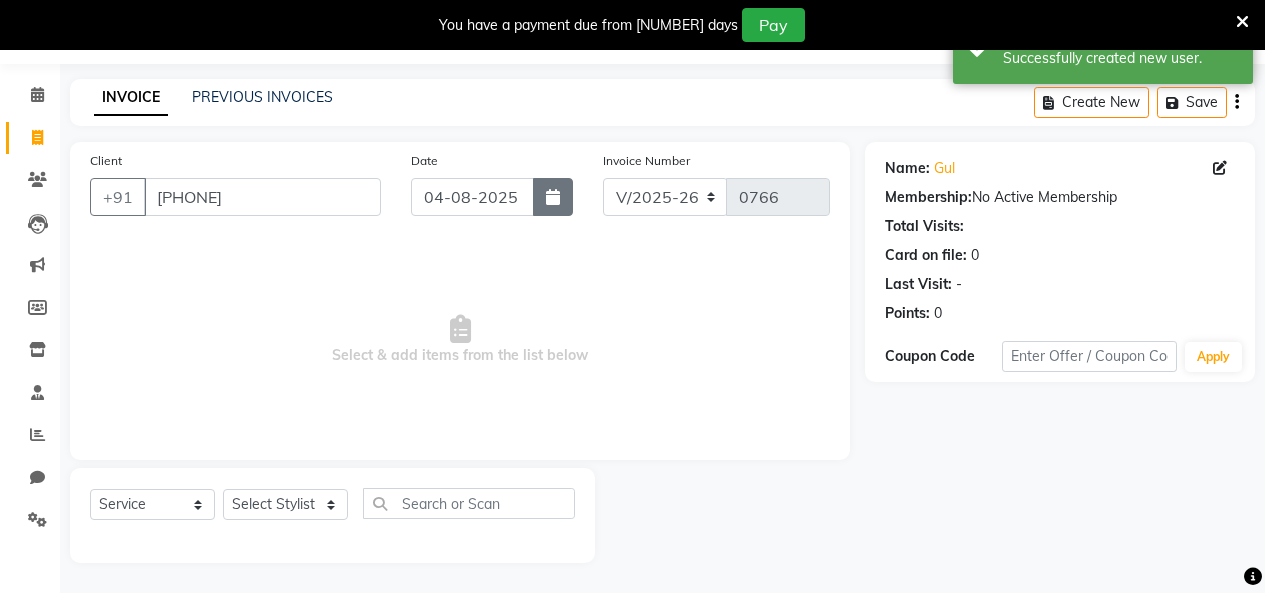 click 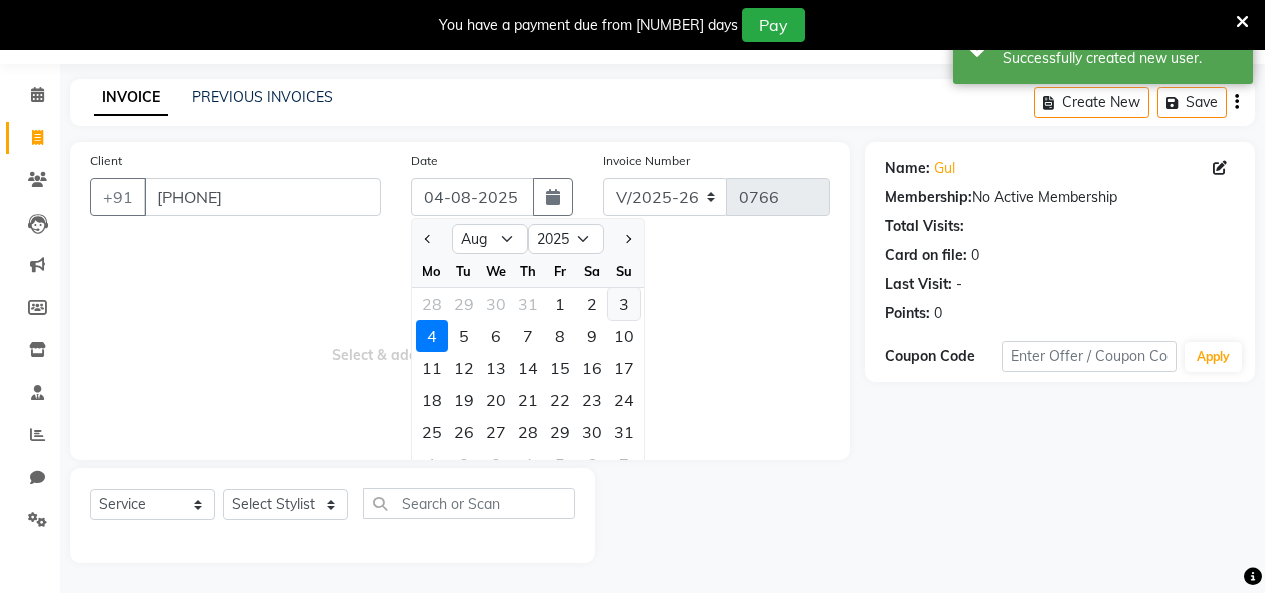 click on "3" 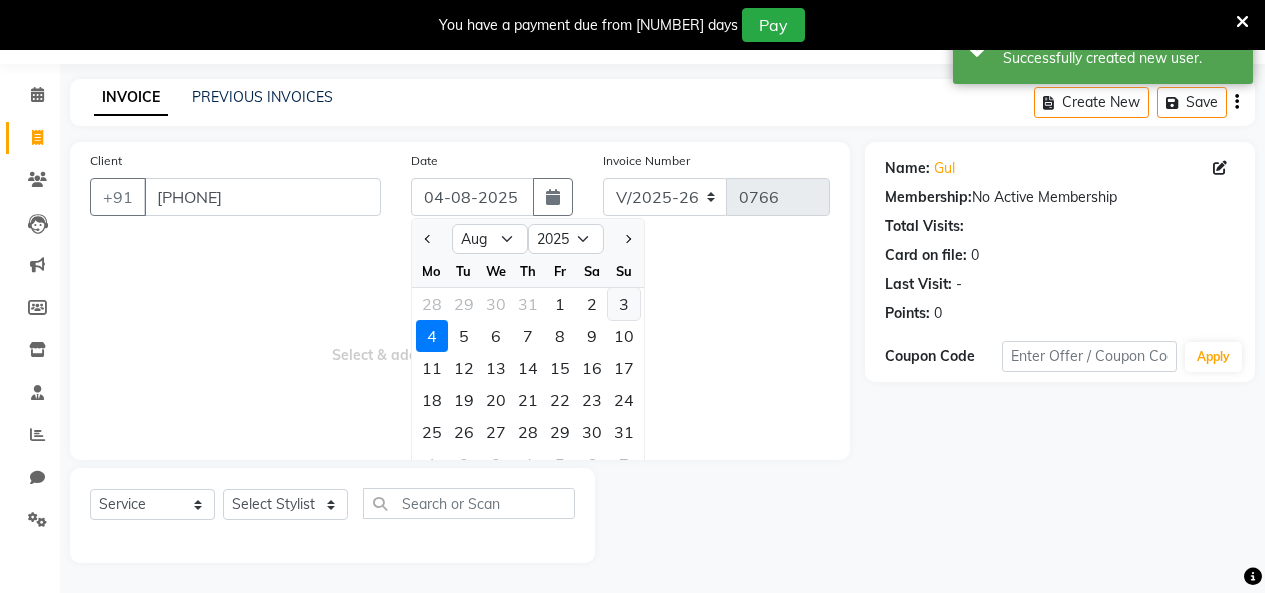 type on "03-08-2025" 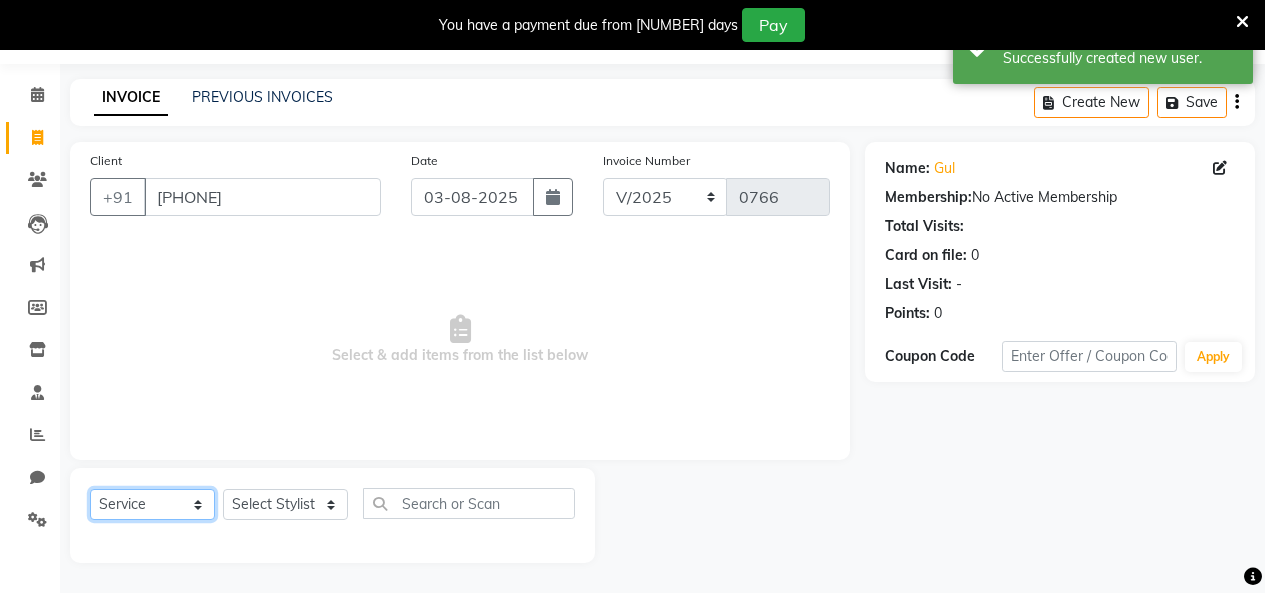 click on "Select  Service  Product  Membership  Package Voucher Prepaid Gift Card" 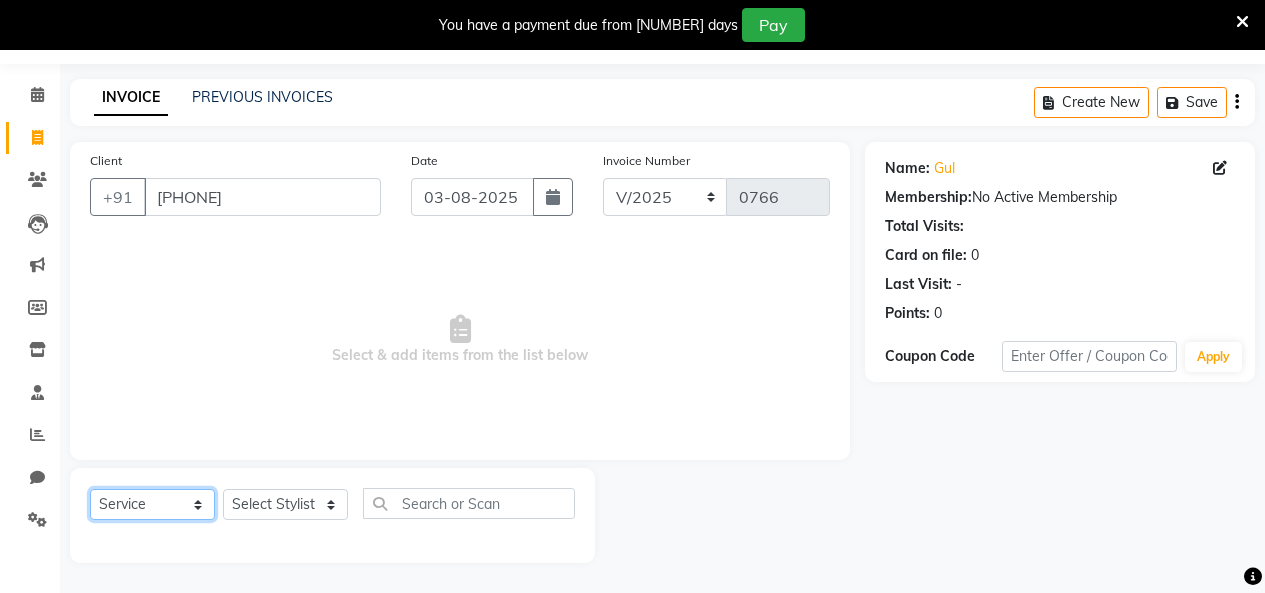 click on "Select  Service  Product  Membership  Package Voucher Prepaid Gift Card" 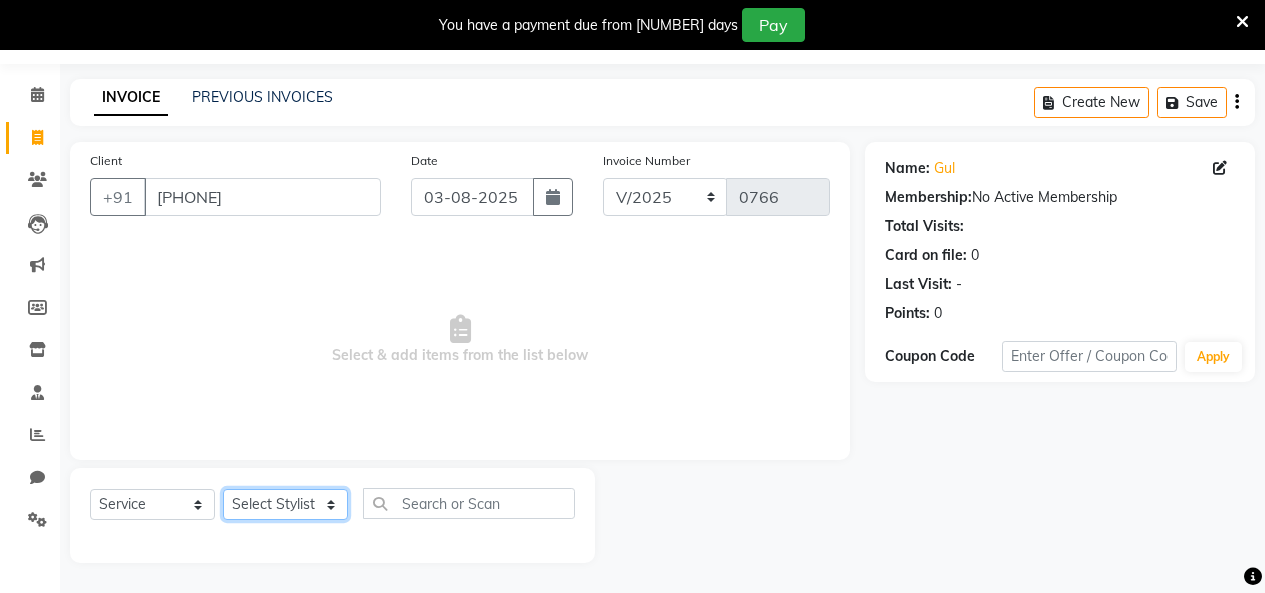 click on "Select Stylist Amita Arti Raut Jagruti Kajal Joshi rita shah menejr Rohini Sangeeta honr" 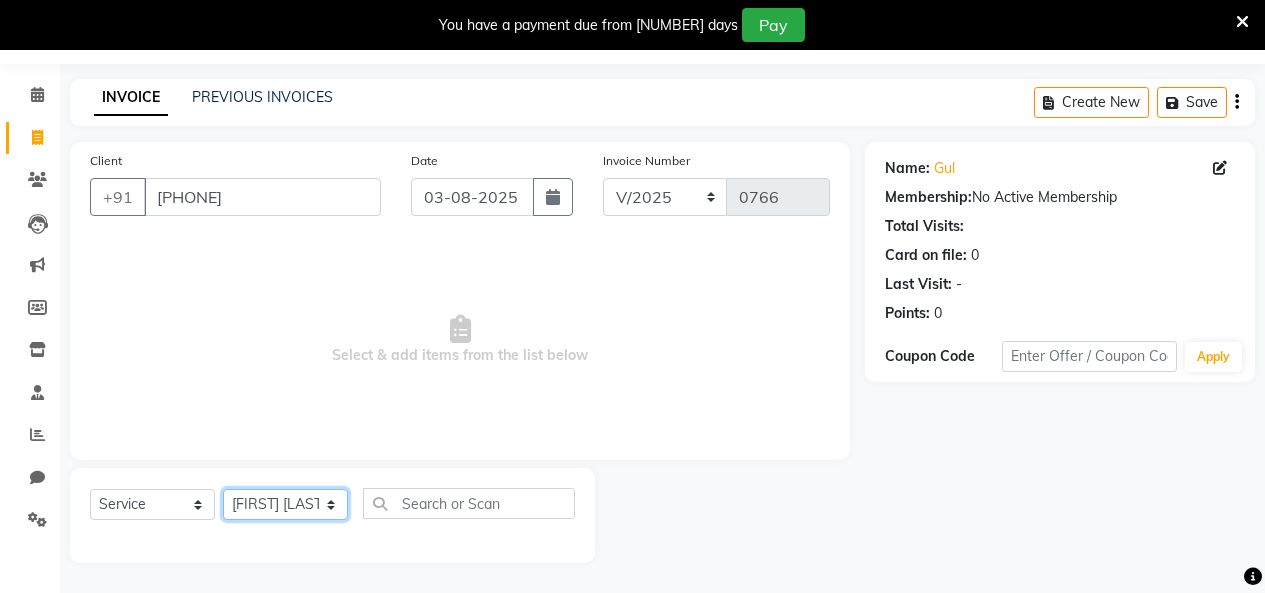 click on "Select Stylist Amita Arti Raut Jagruti Kajal Joshi rita shah menejr Rohini Sangeeta honr" 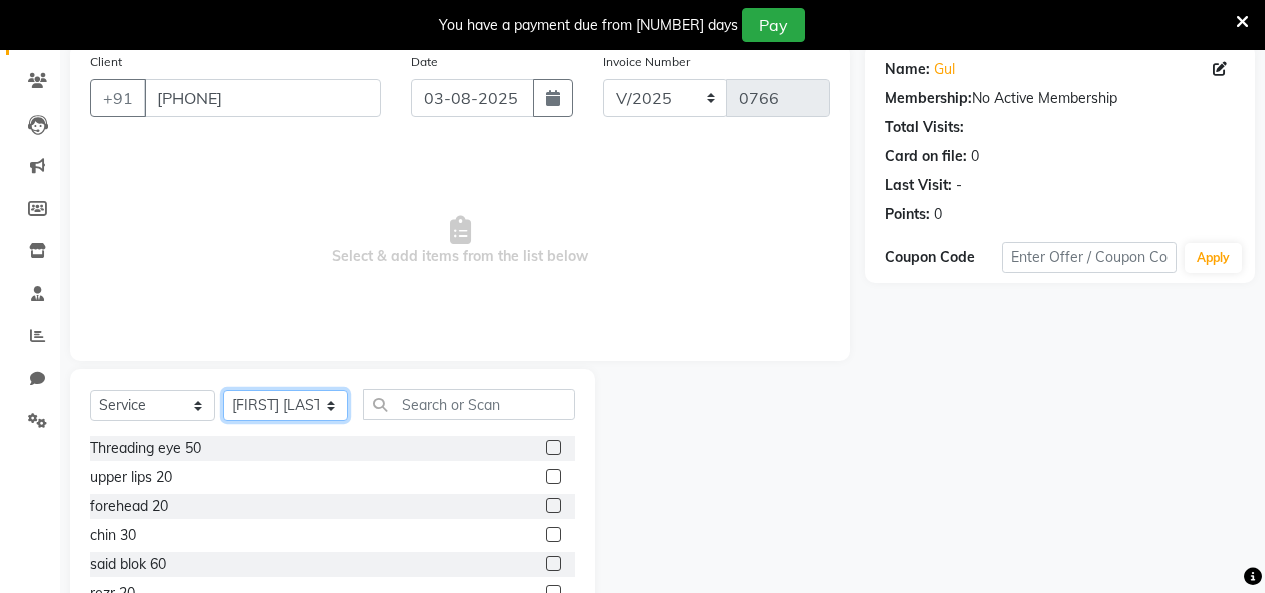 scroll, scrollTop: 189, scrollLeft: 0, axis: vertical 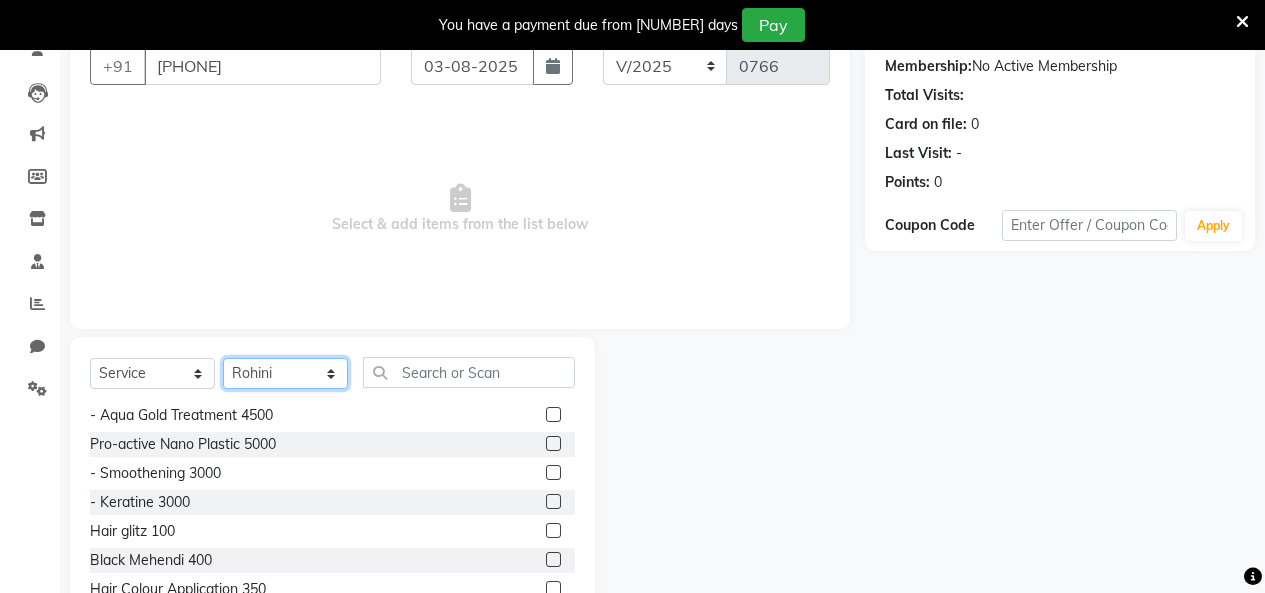 select on "80220" 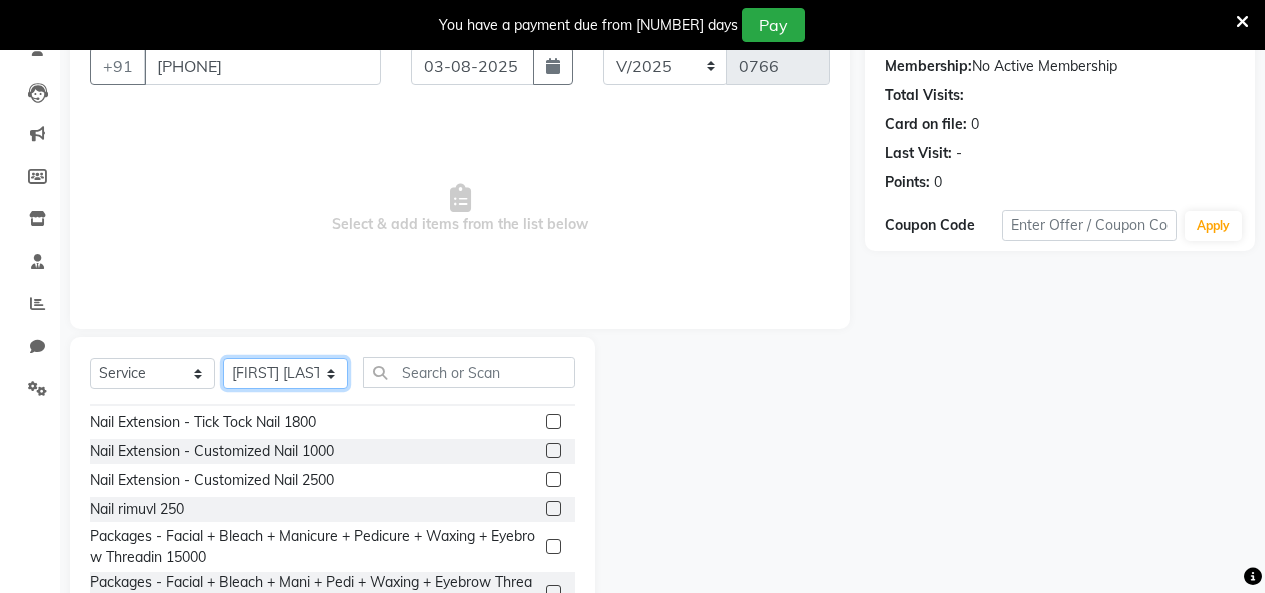 scroll, scrollTop: 4438, scrollLeft: 0, axis: vertical 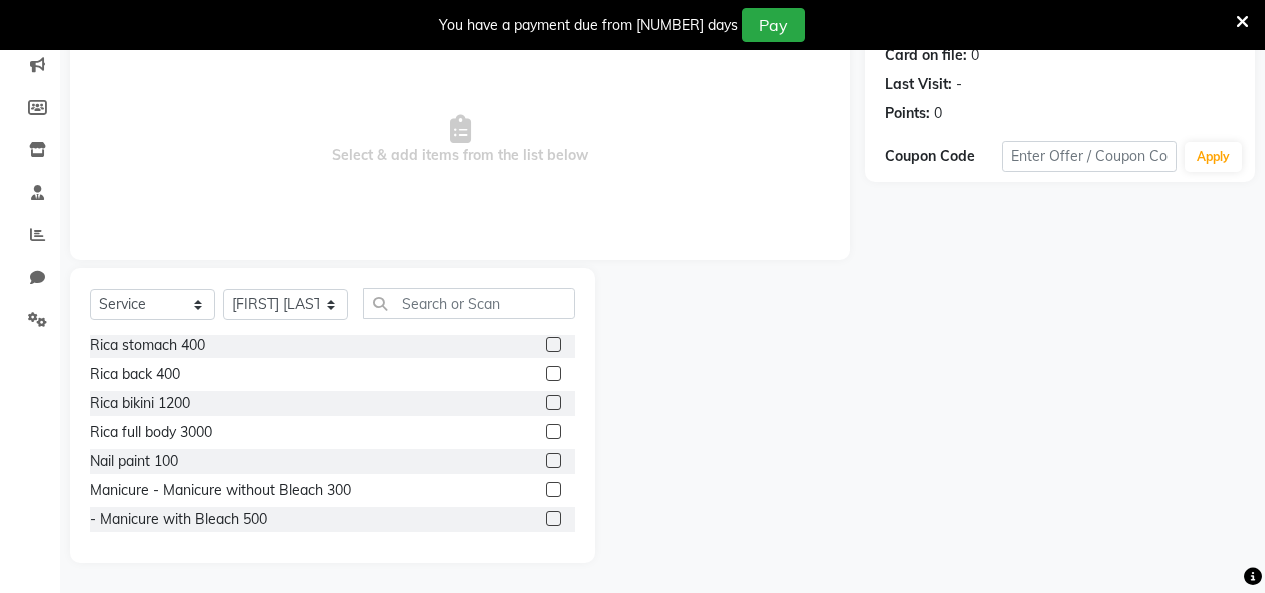 click 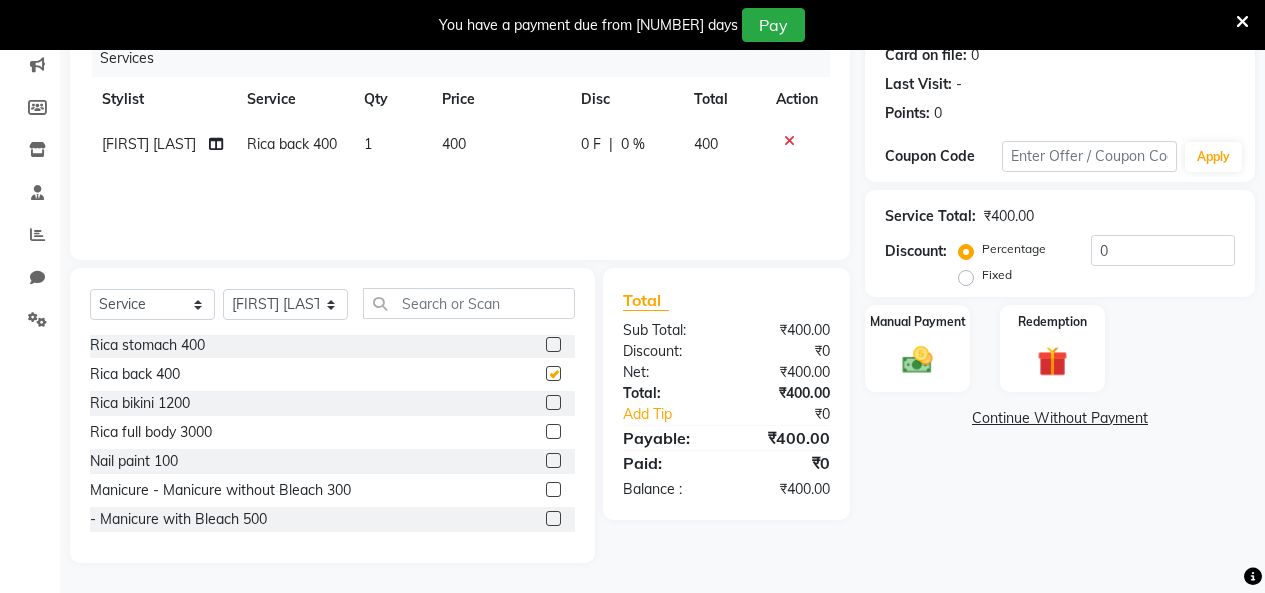 checkbox on "false" 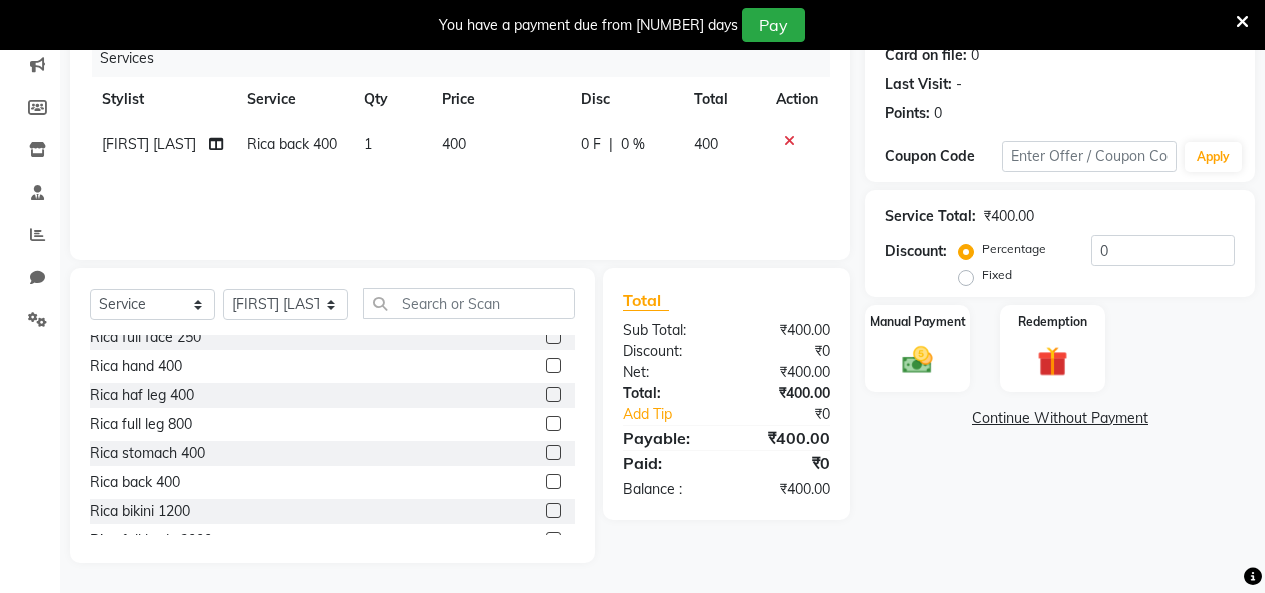 scroll, scrollTop: 694, scrollLeft: 0, axis: vertical 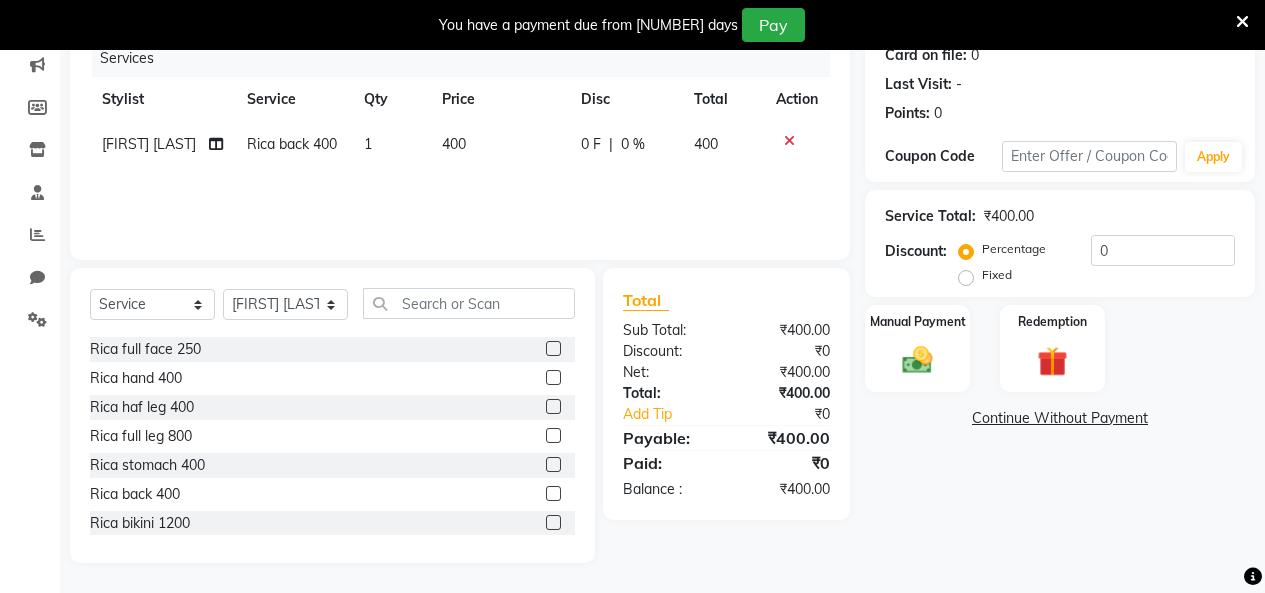 click 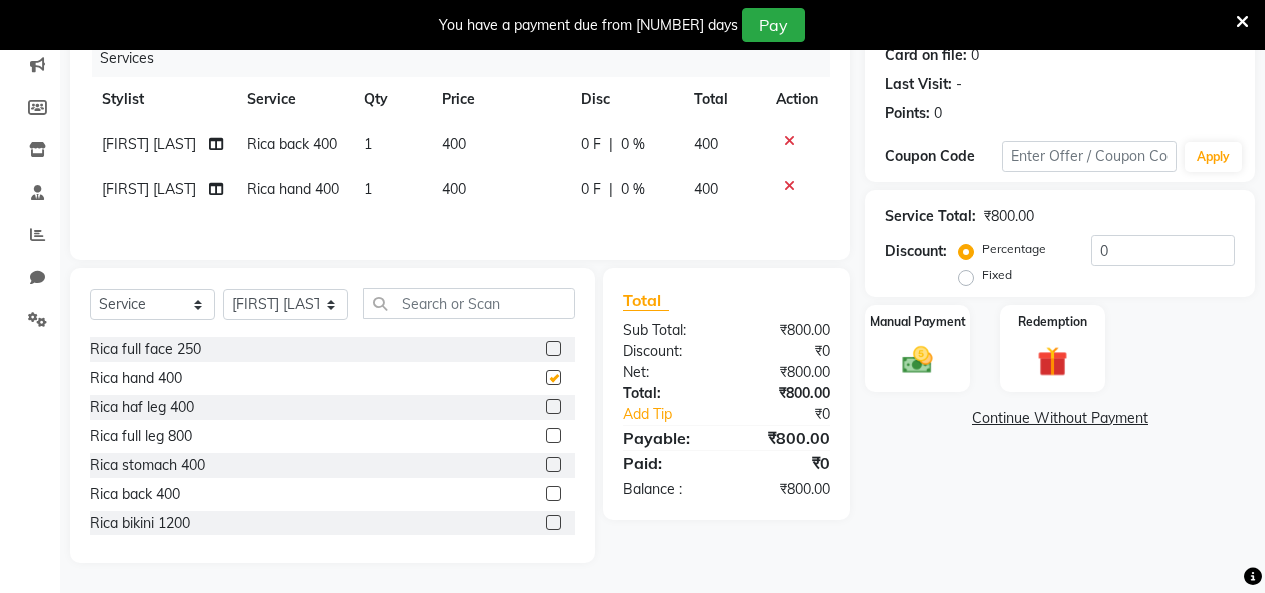 checkbox on "false" 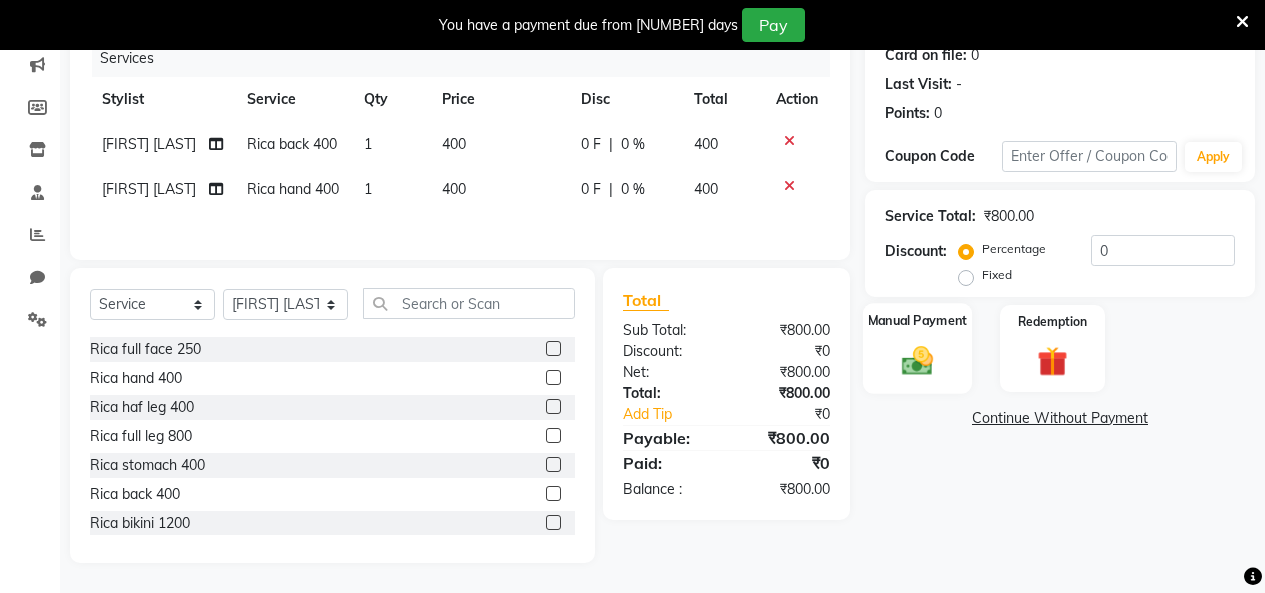 click 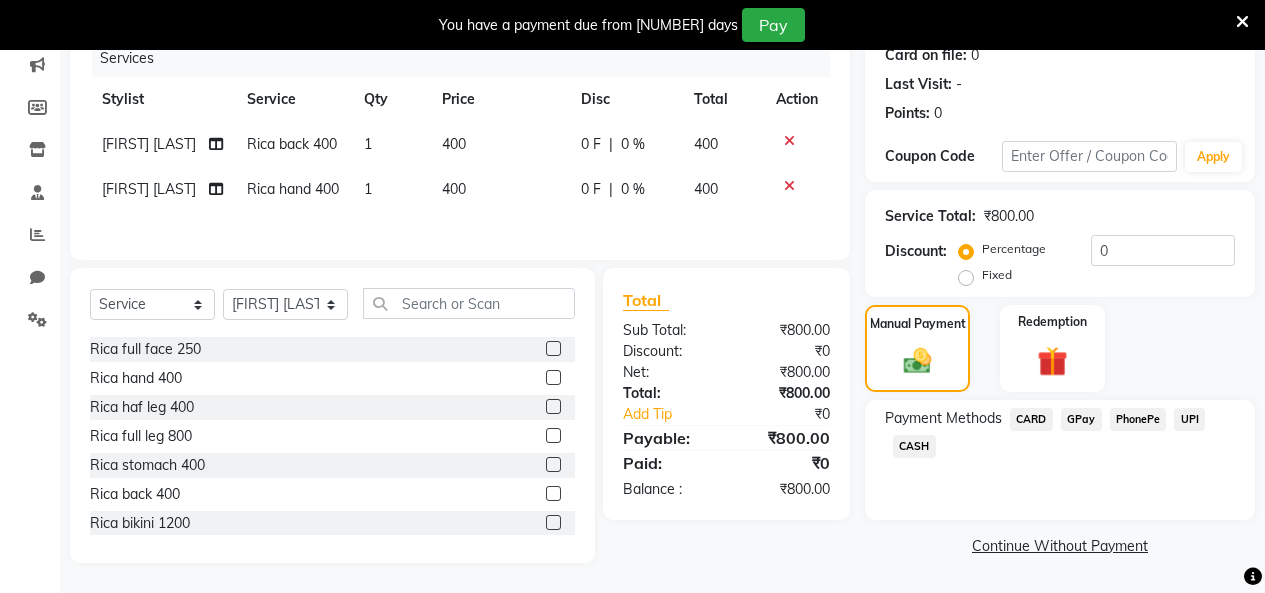 click on "GPay" 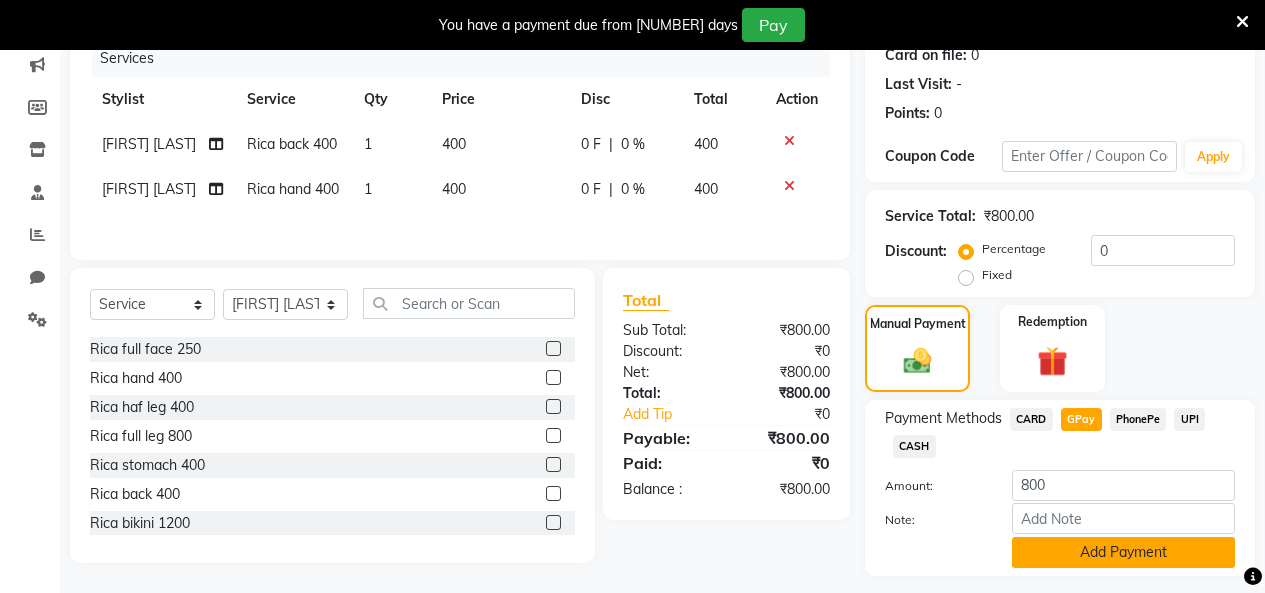 click on "Add Payment" 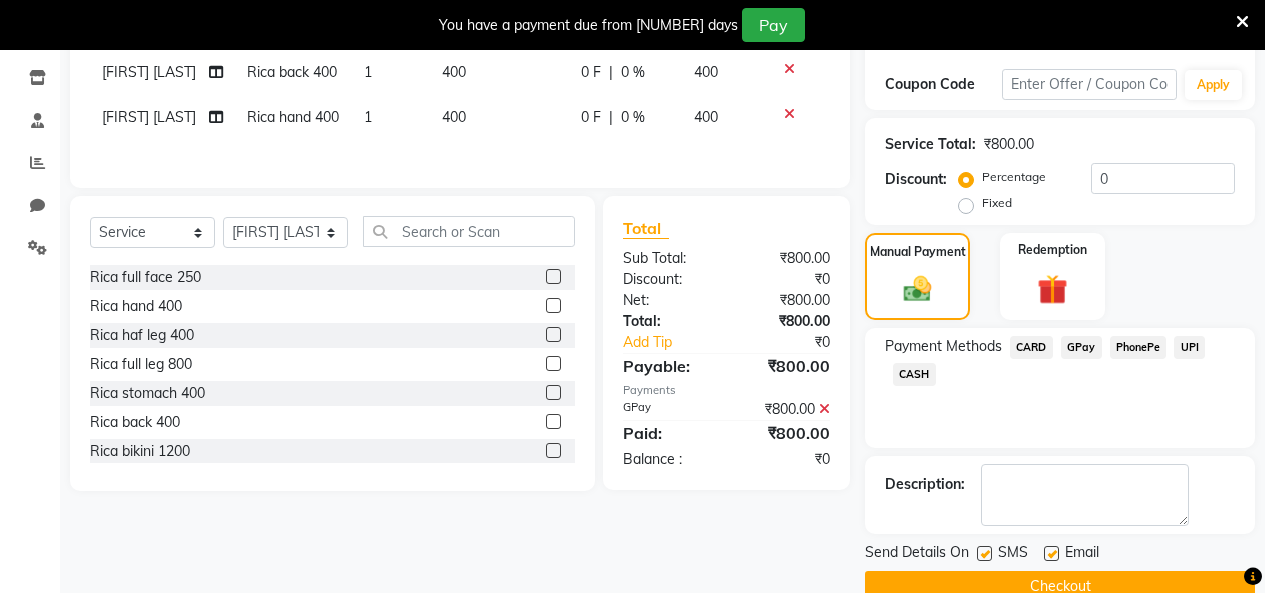scroll, scrollTop: 369, scrollLeft: 0, axis: vertical 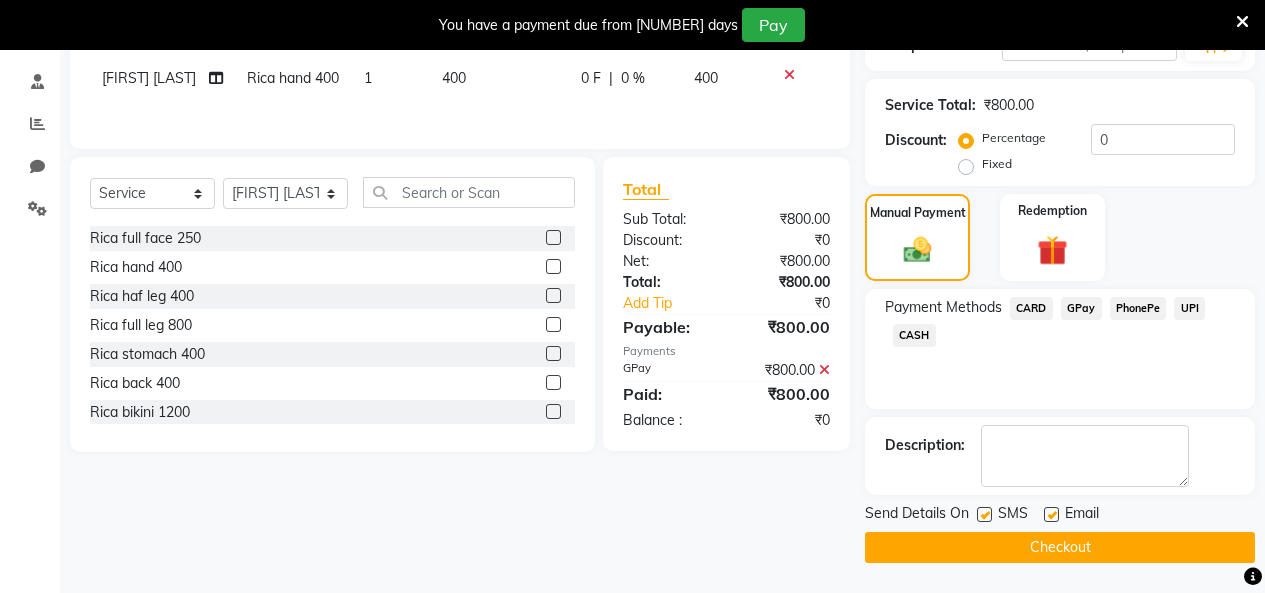 click on "Checkout" 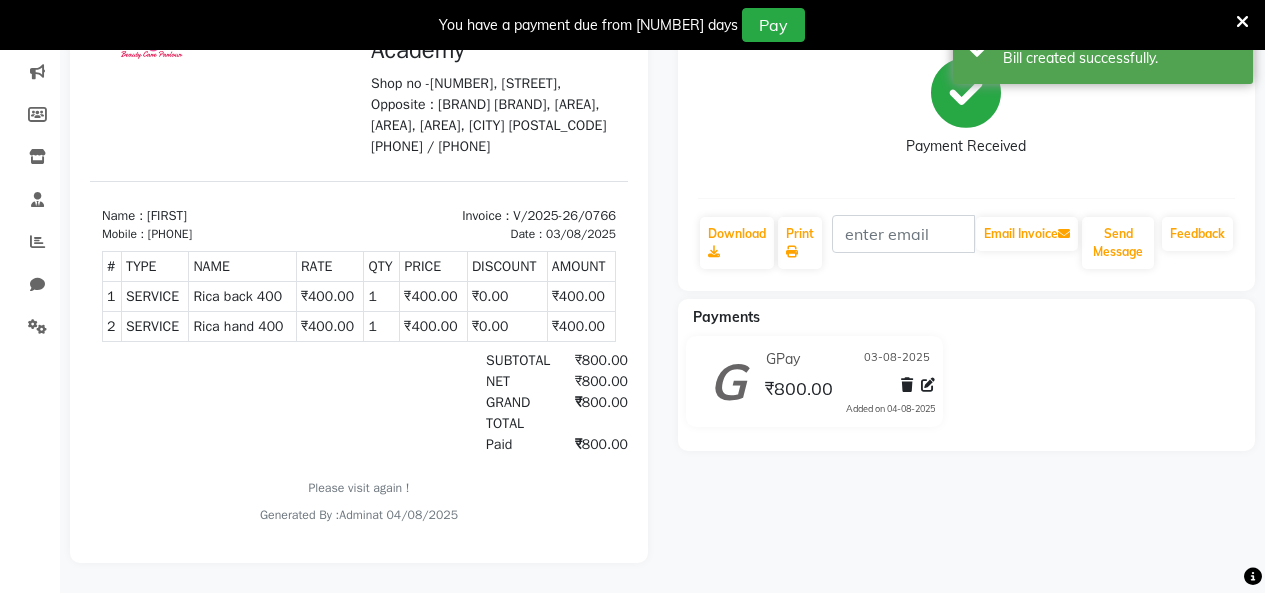 scroll, scrollTop: 0, scrollLeft: 0, axis: both 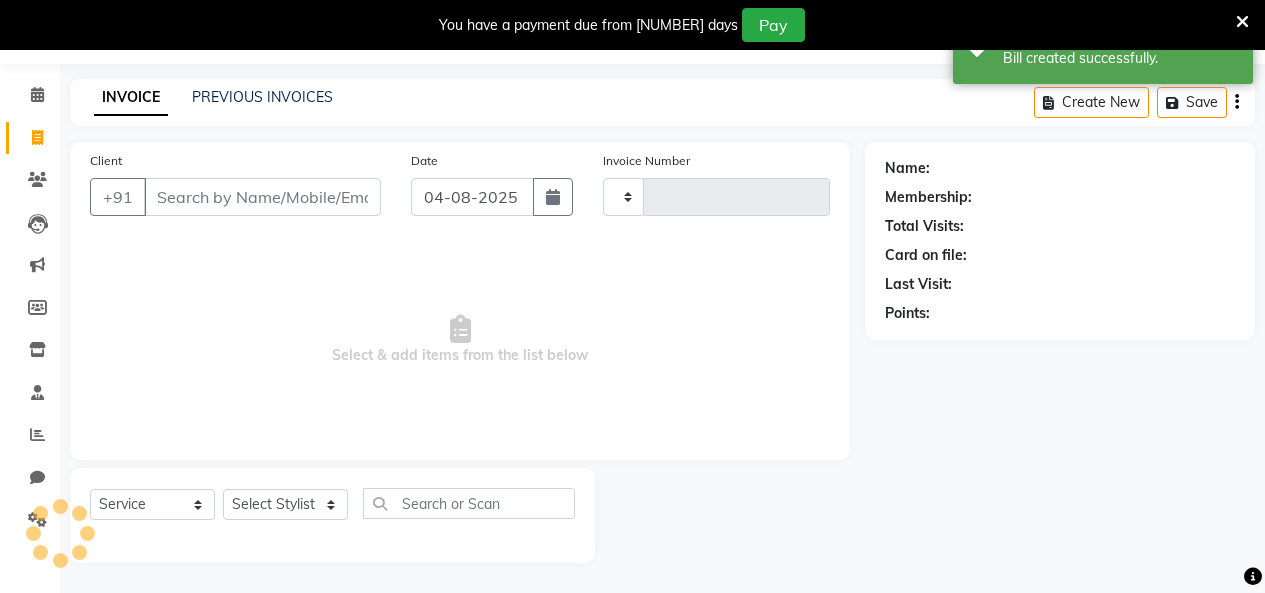 type on "0767" 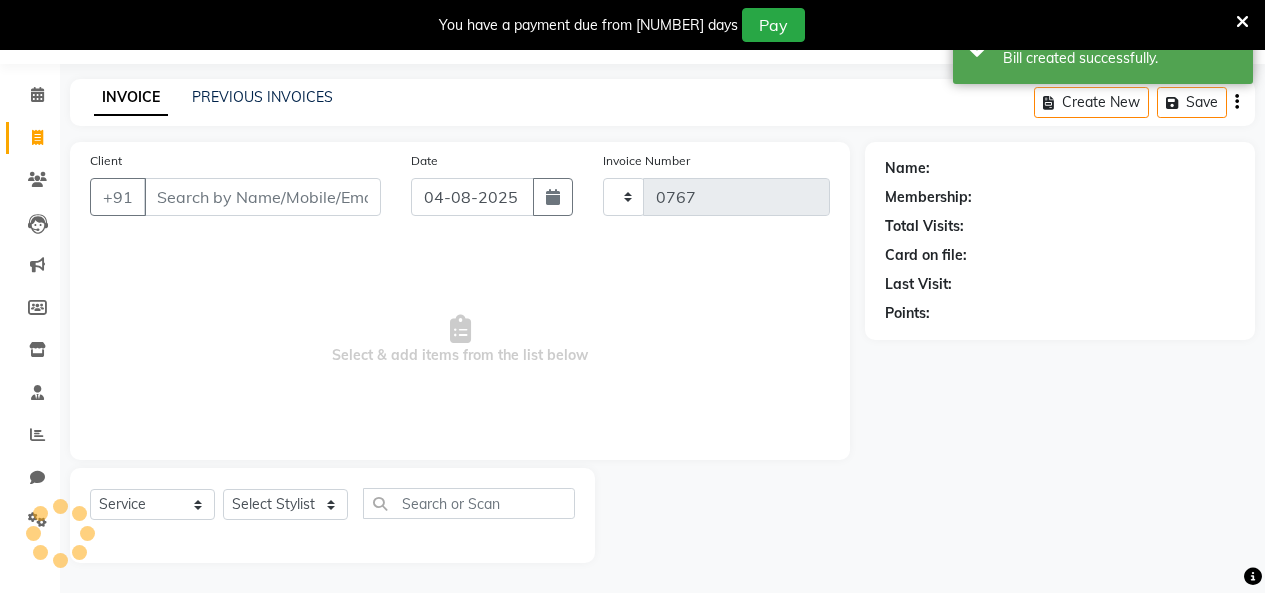 scroll, scrollTop: 58, scrollLeft: 0, axis: vertical 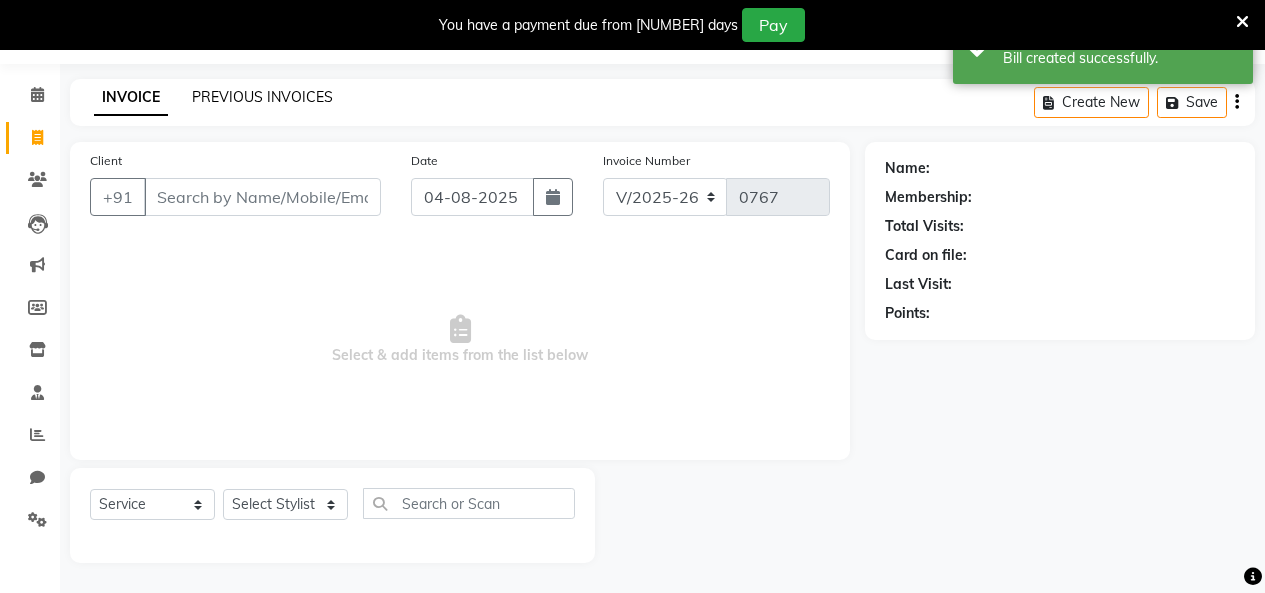 click on "PREVIOUS INVOICES" 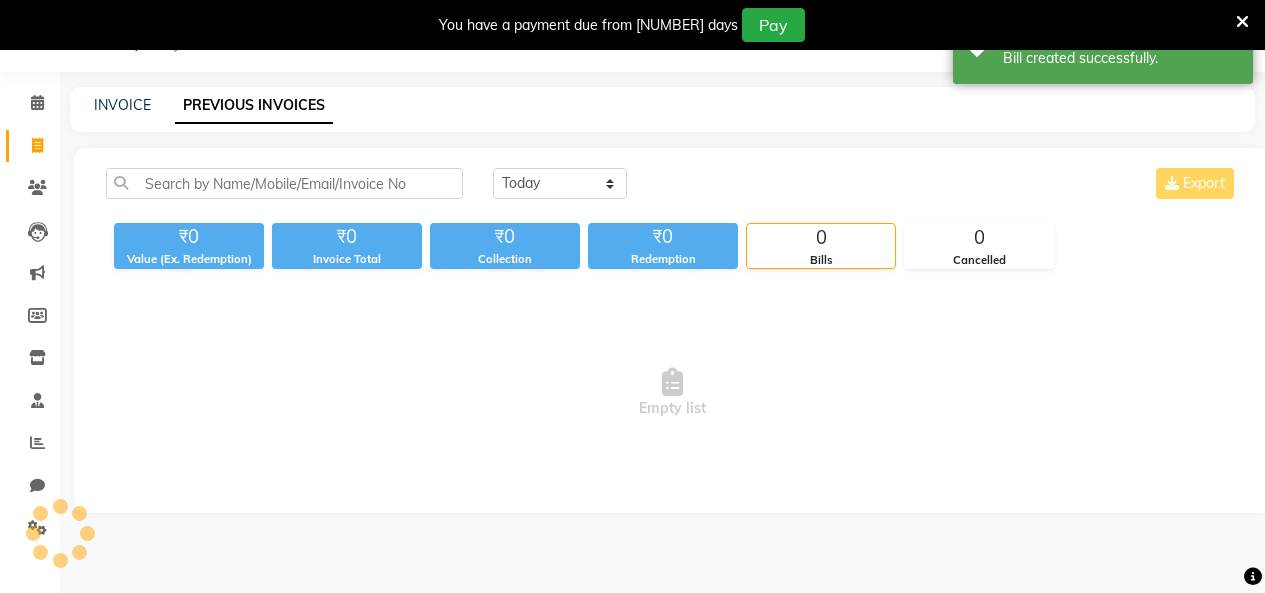 scroll, scrollTop: 50, scrollLeft: 0, axis: vertical 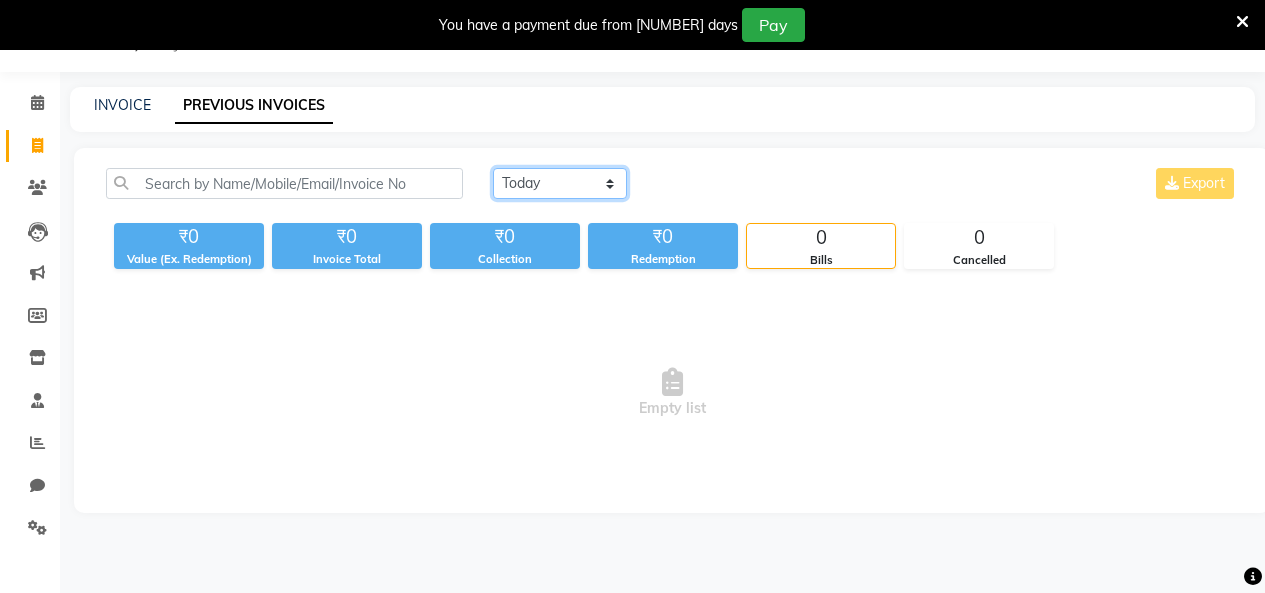 click on "Today Yesterday Custom Range" 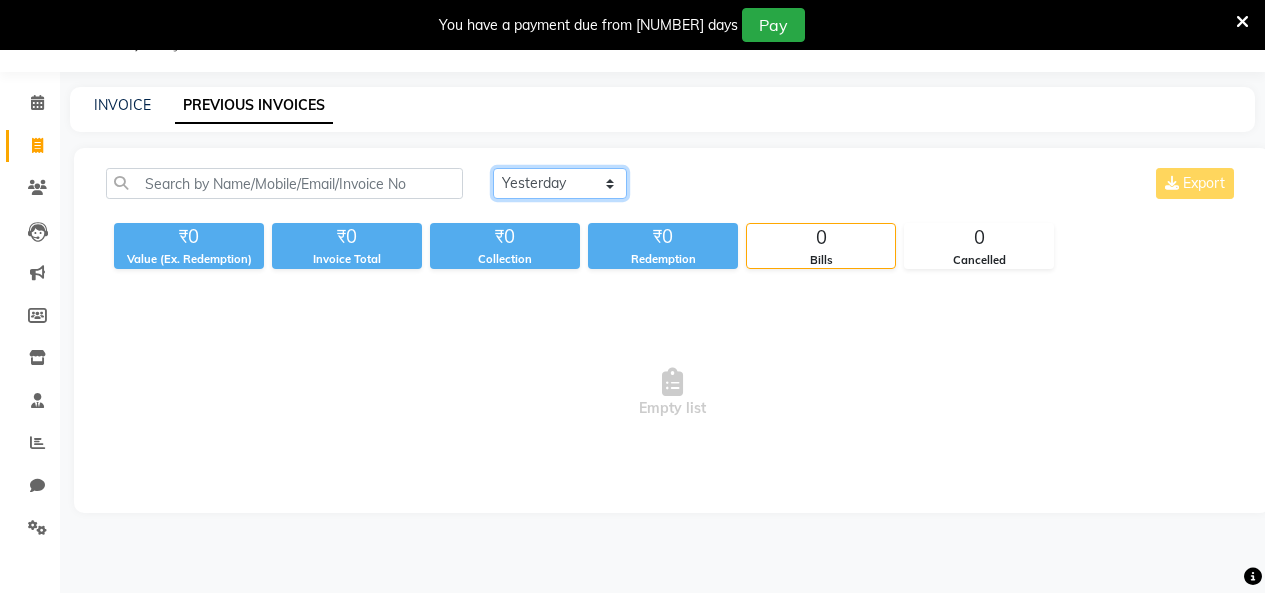 click on "Today Yesterday Custom Range" 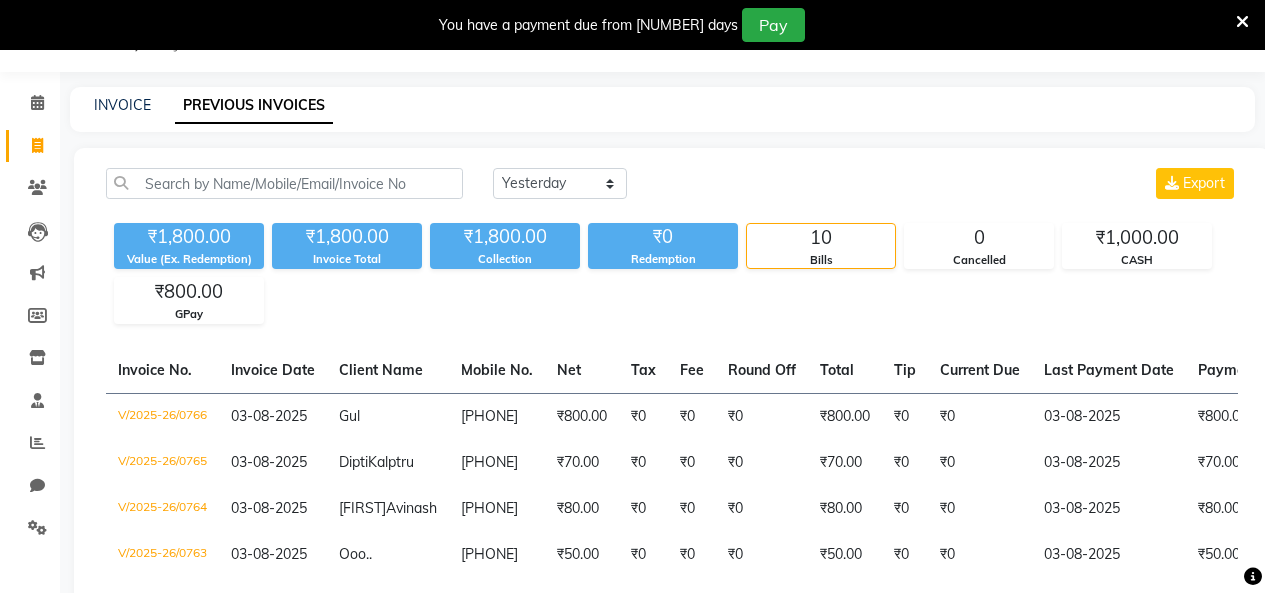 click at bounding box center [1242, 22] 